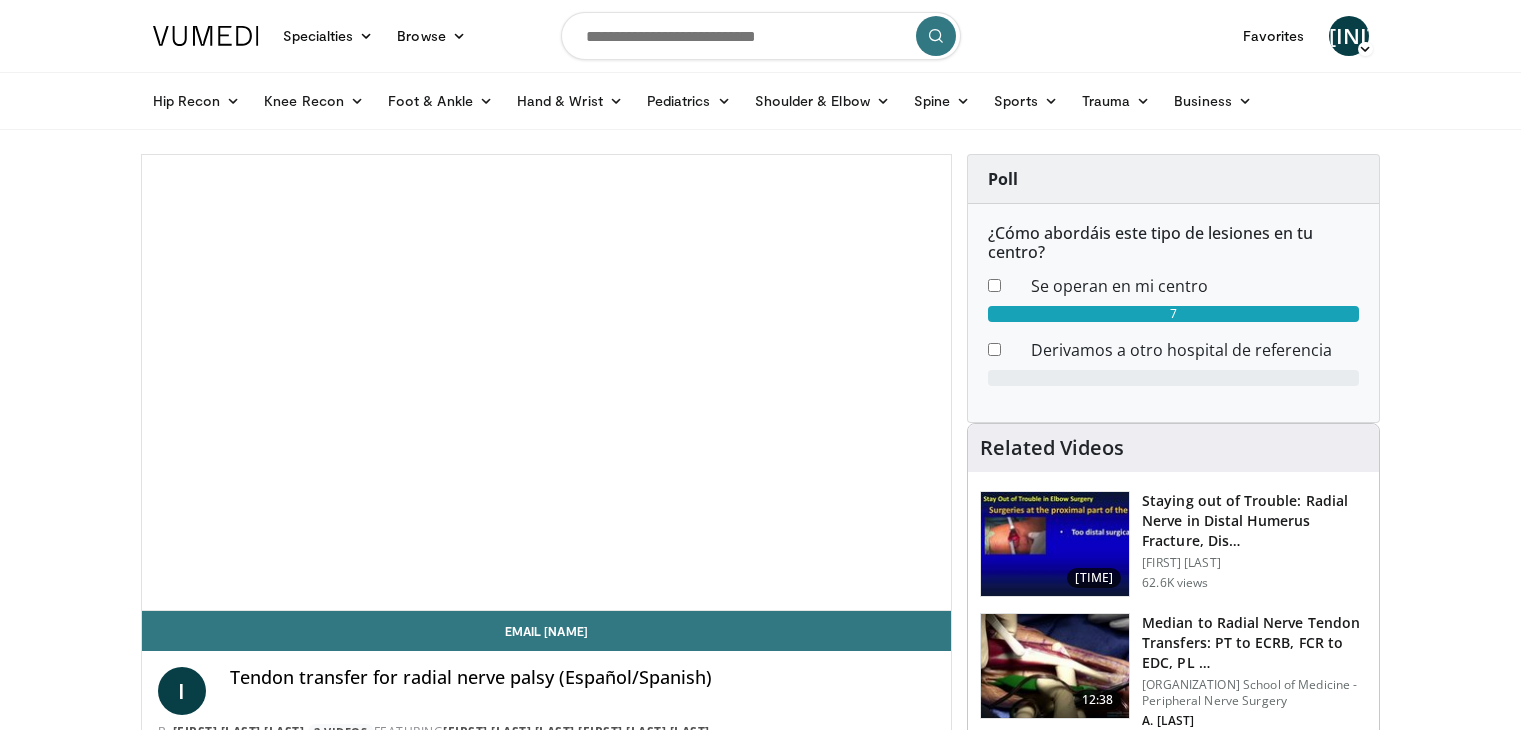 scroll, scrollTop: 0, scrollLeft: 0, axis: both 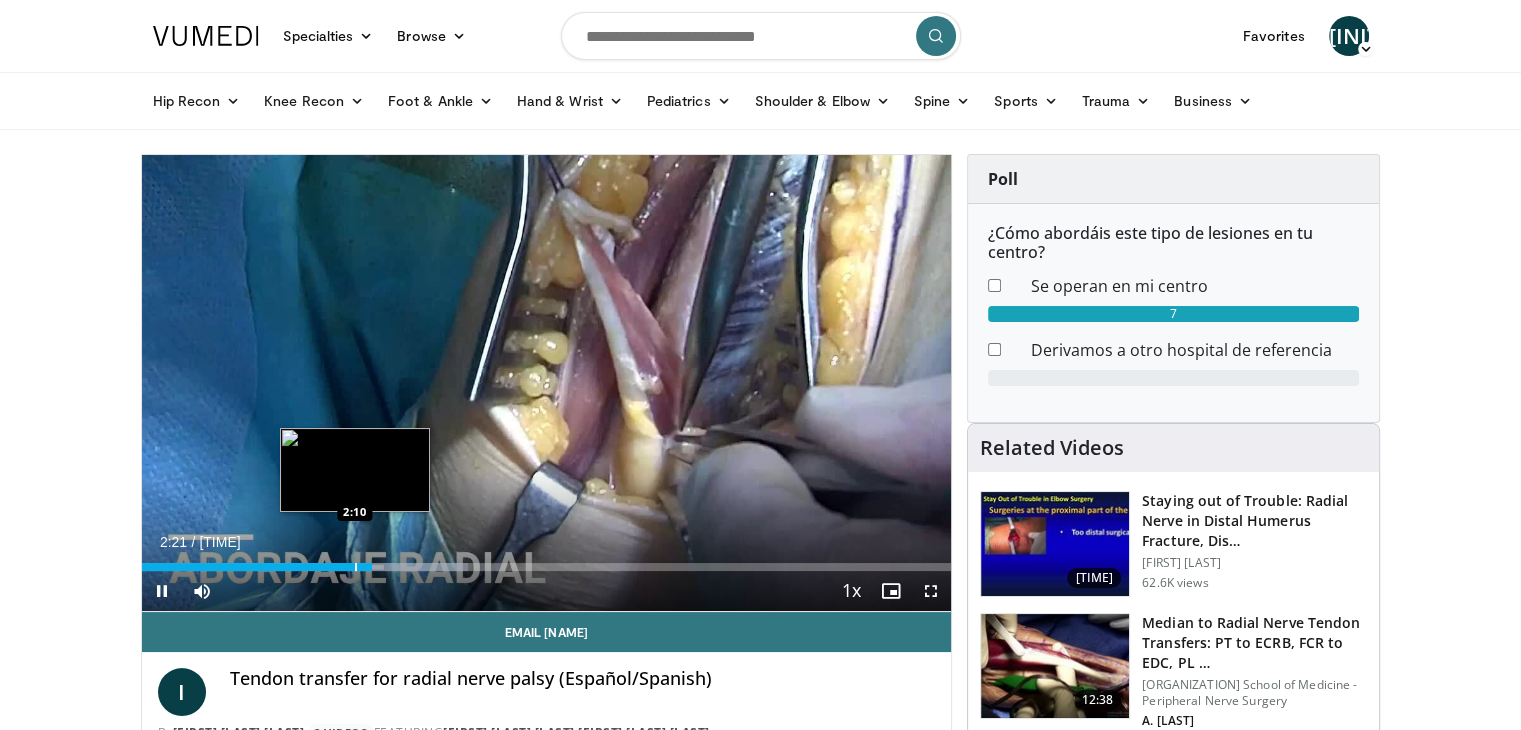 click at bounding box center [356, 567] 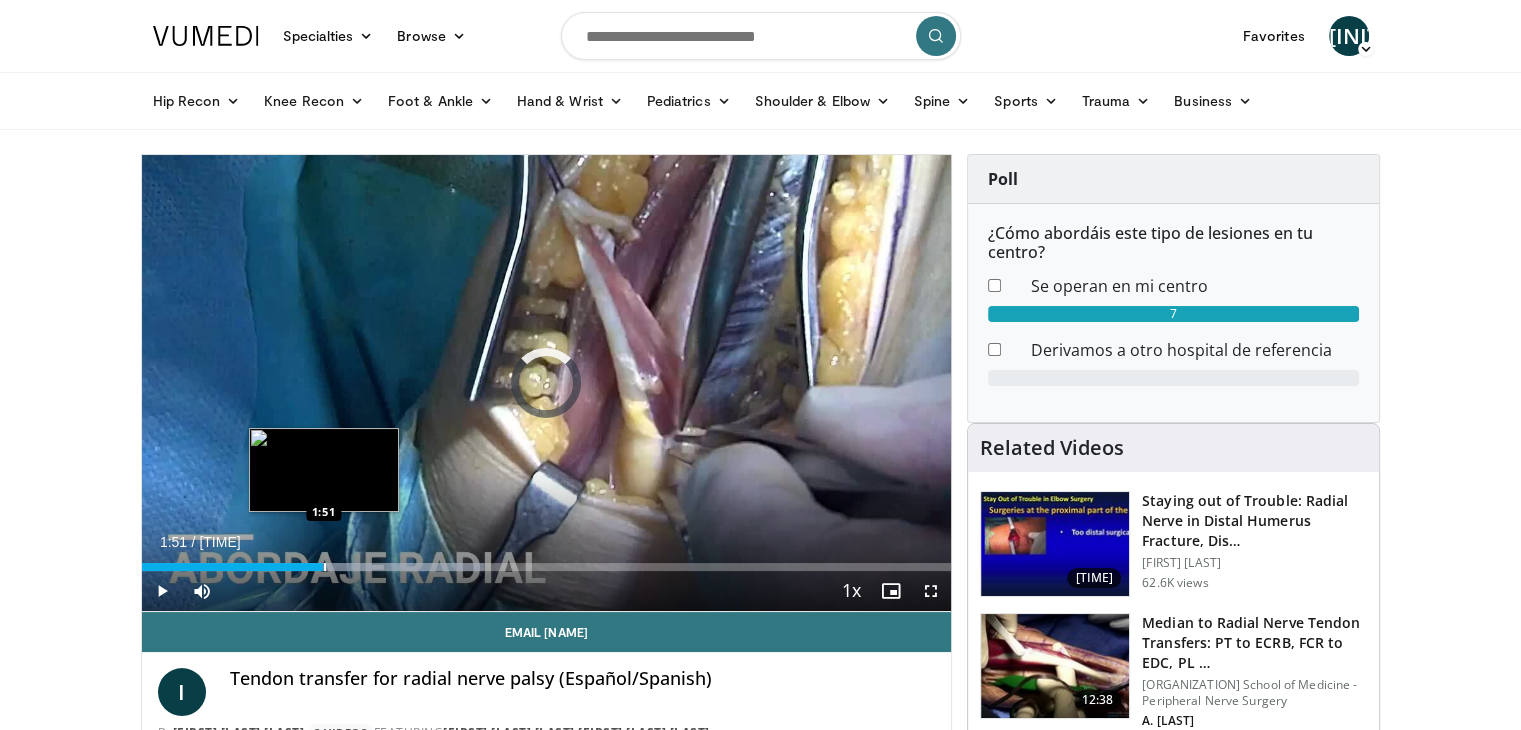 click at bounding box center (325, 567) 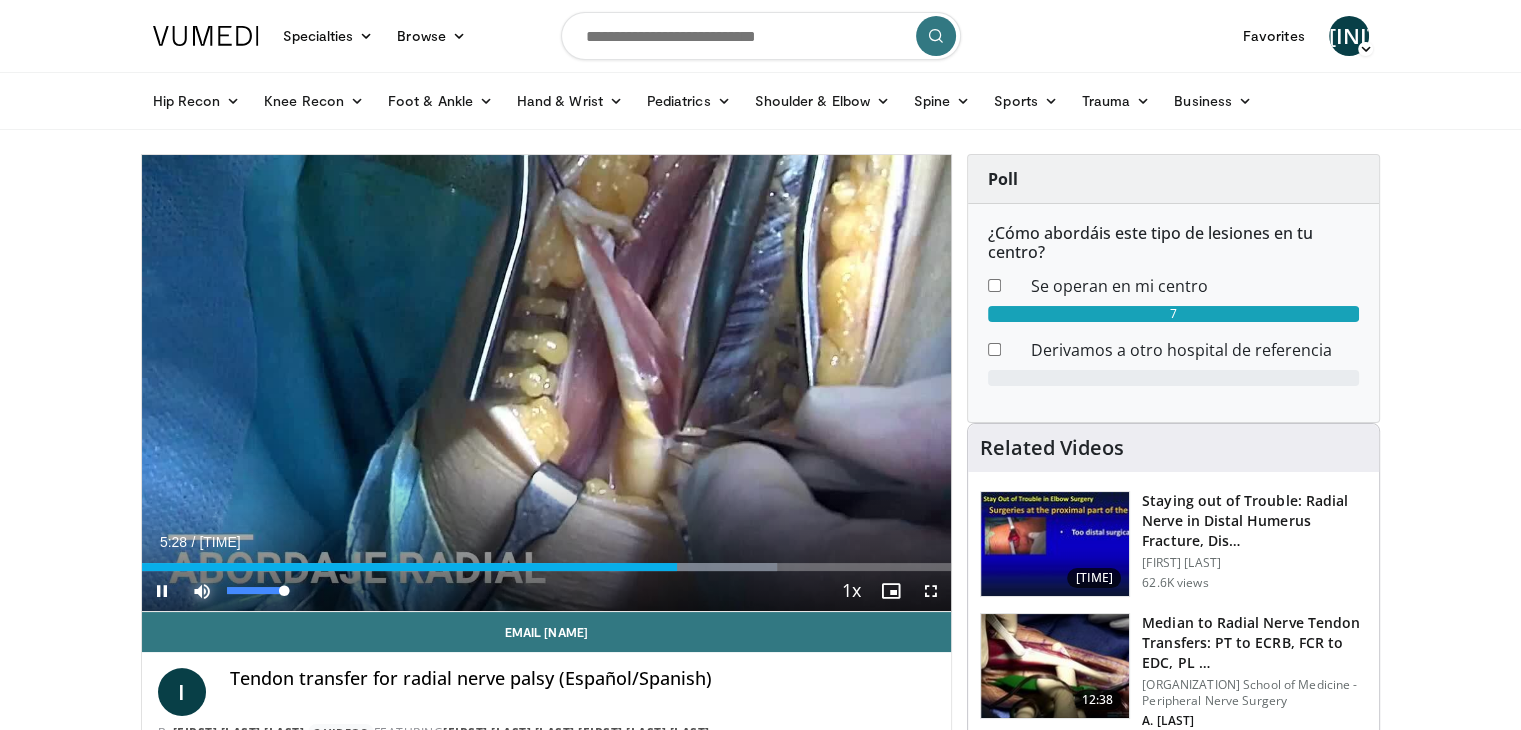 click at bounding box center (202, 591) 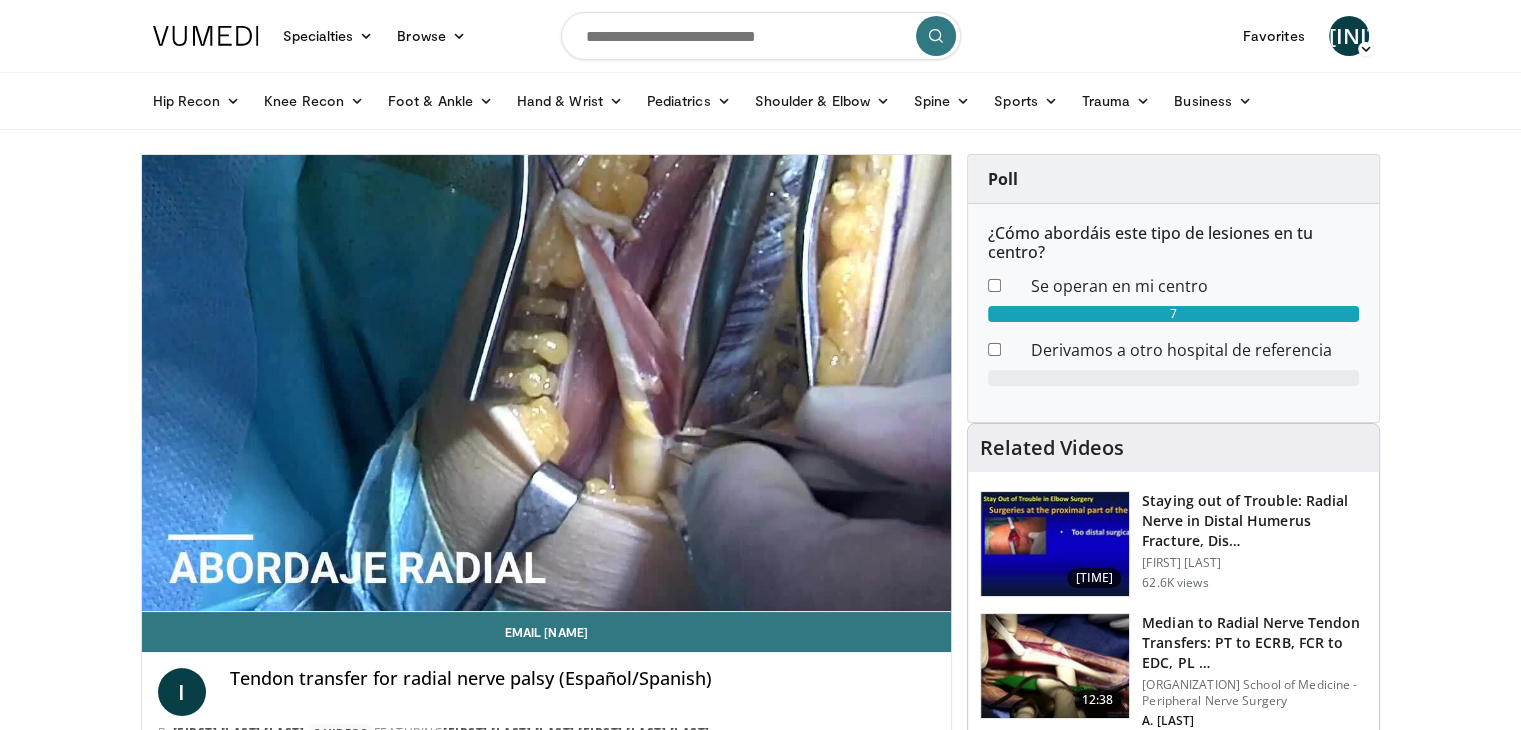 click on "**********" at bounding box center (547, 383) 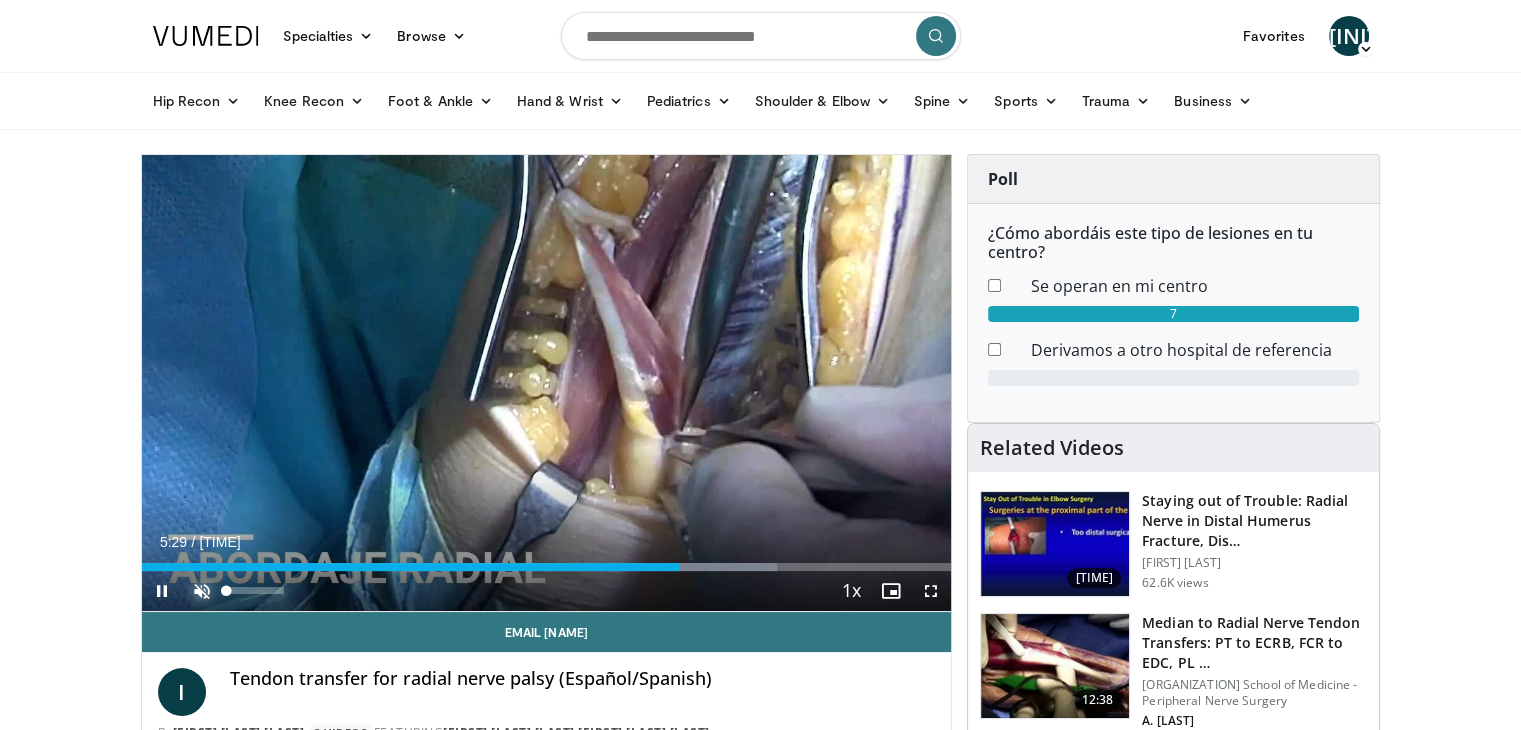 click at bounding box center [202, 591] 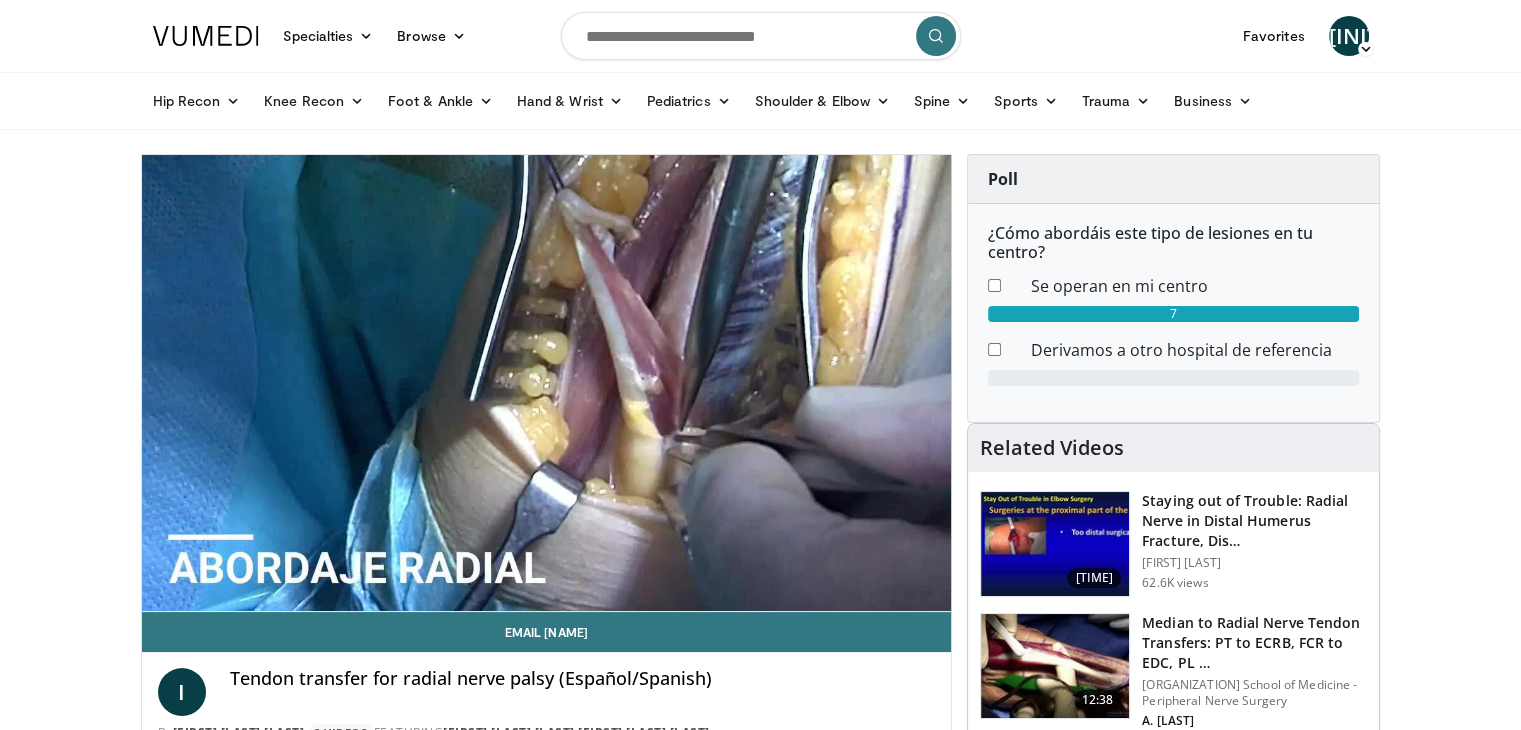 type 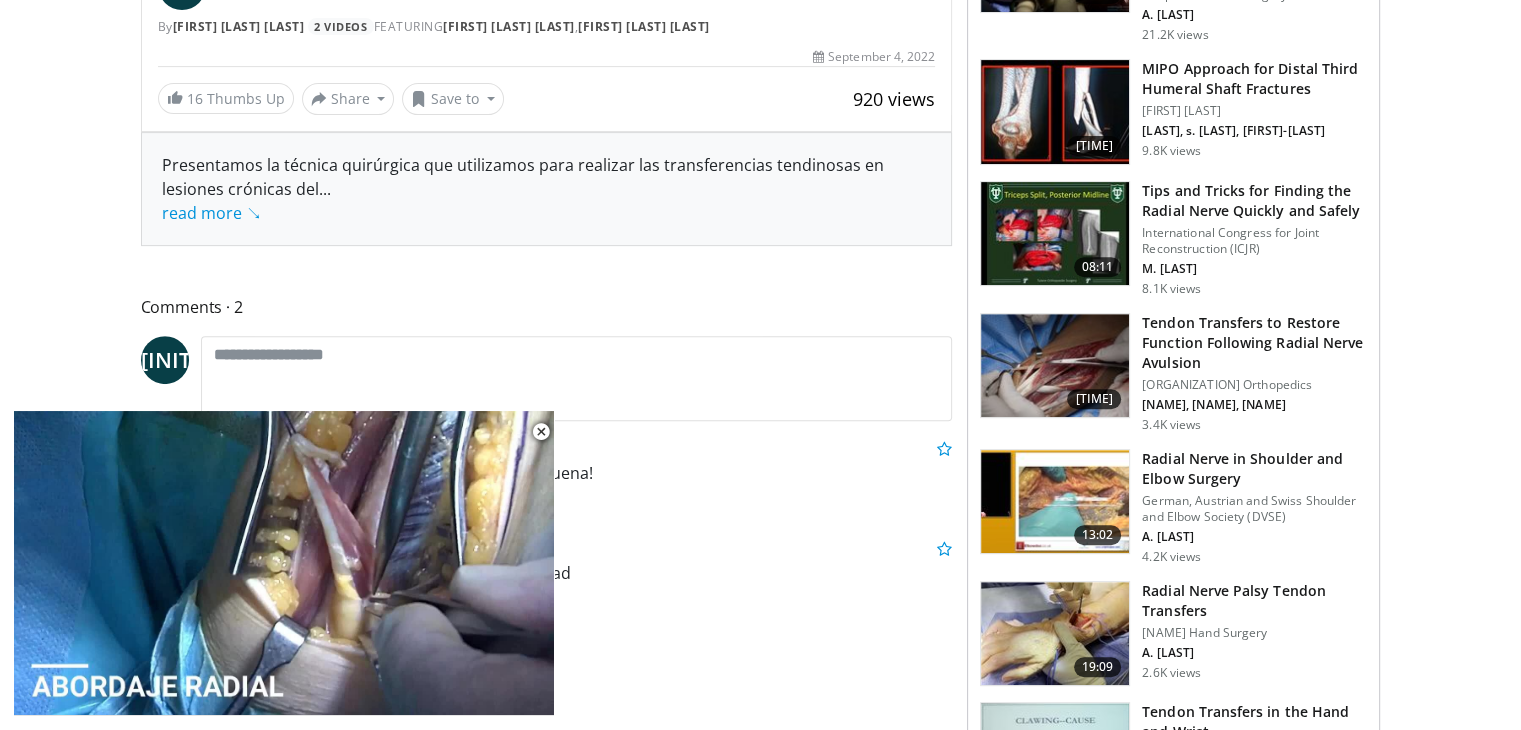 scroll, scrollTop: 717, scrollLeft: 0, axis: vertical 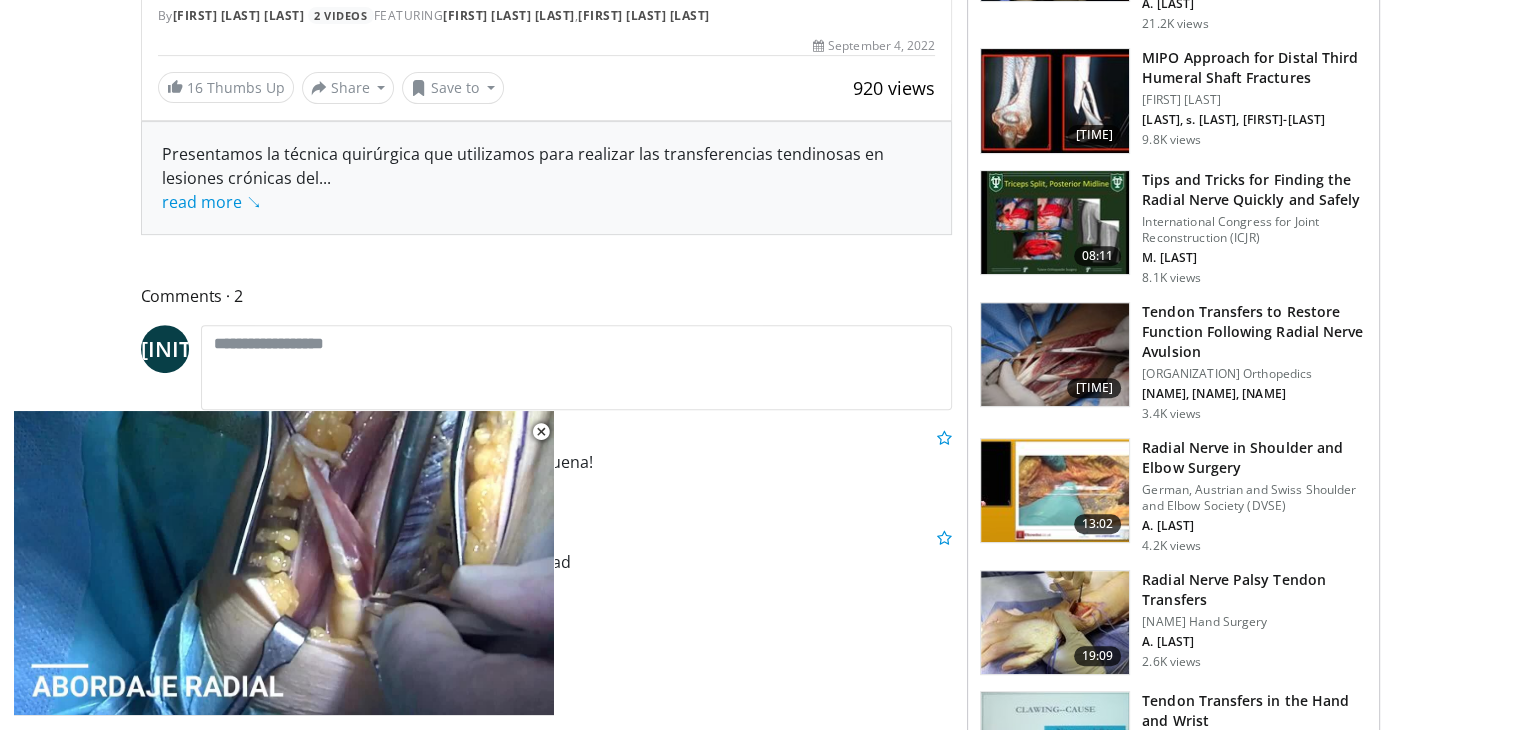 click at bounding box center (1055, 355) 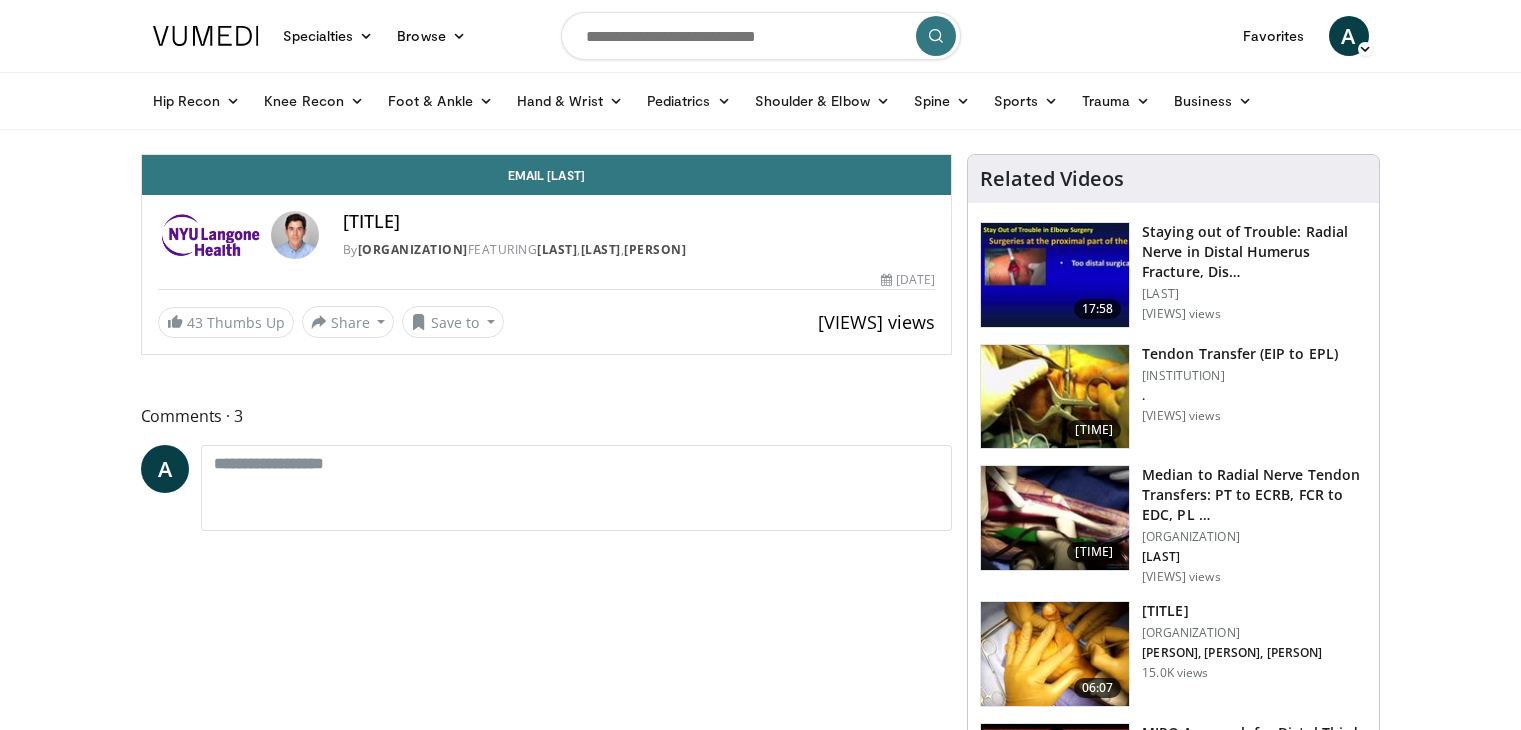 scroll, scrollTop: 0, scrollLeft: 0, axis: both 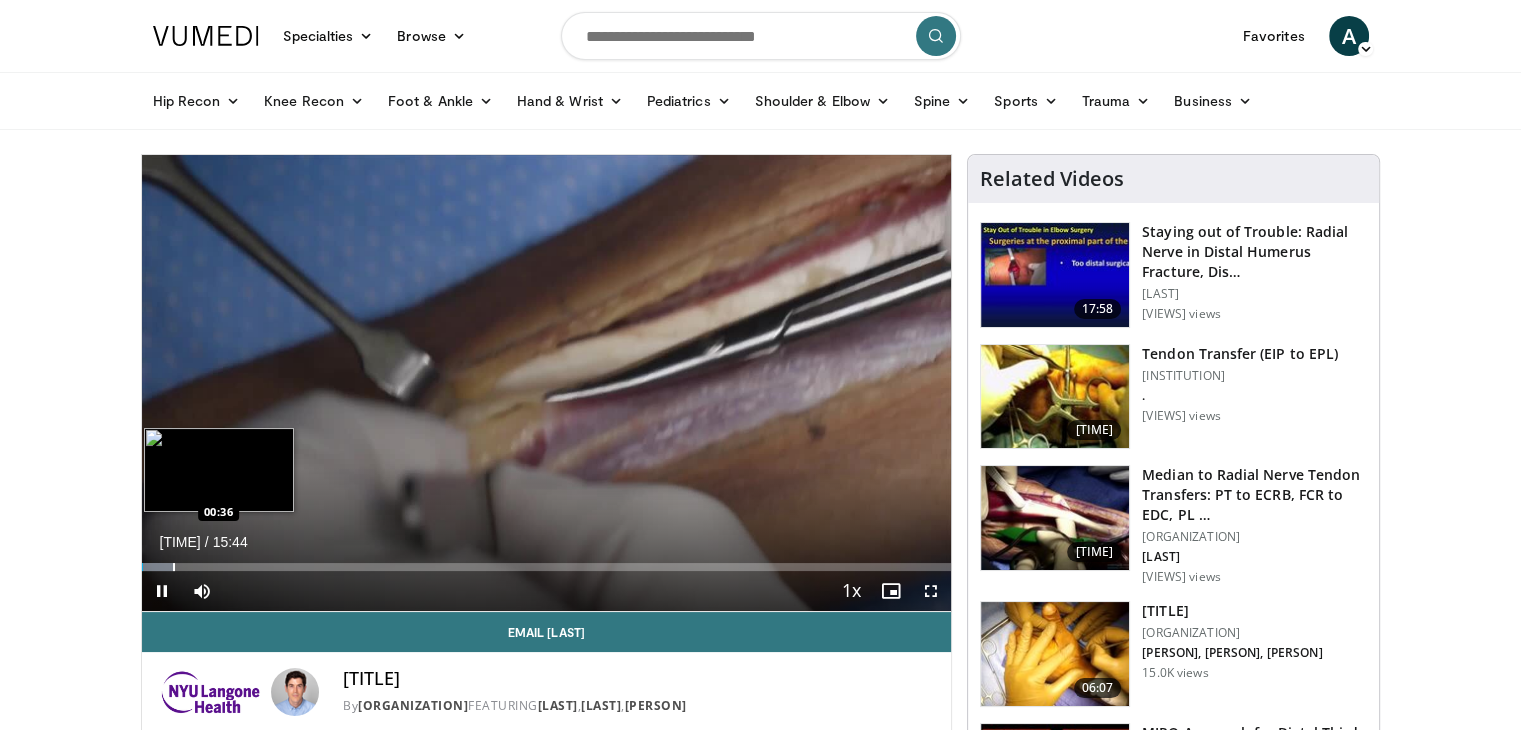 click at bounding box center [159, 567] 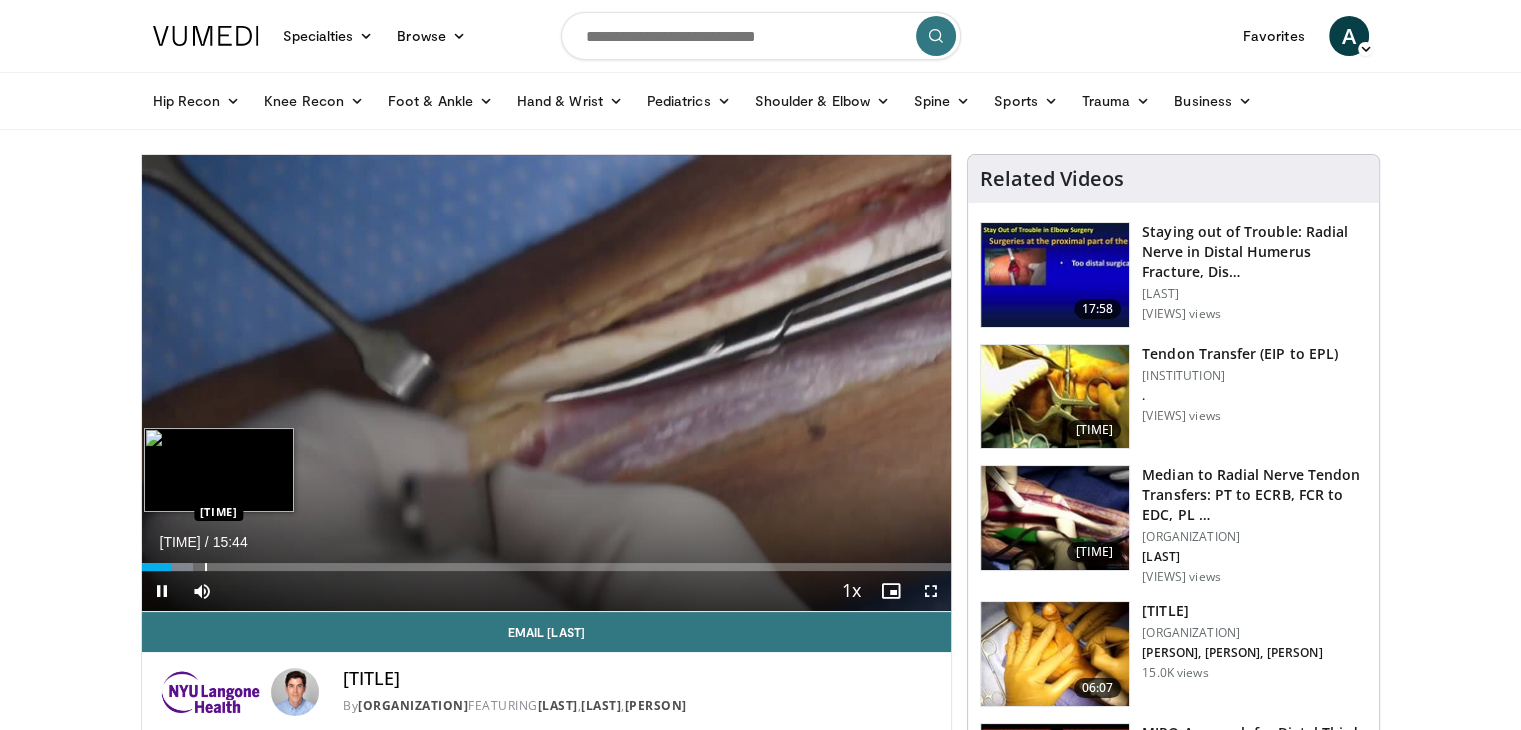 click at bounding box center [206, 567] 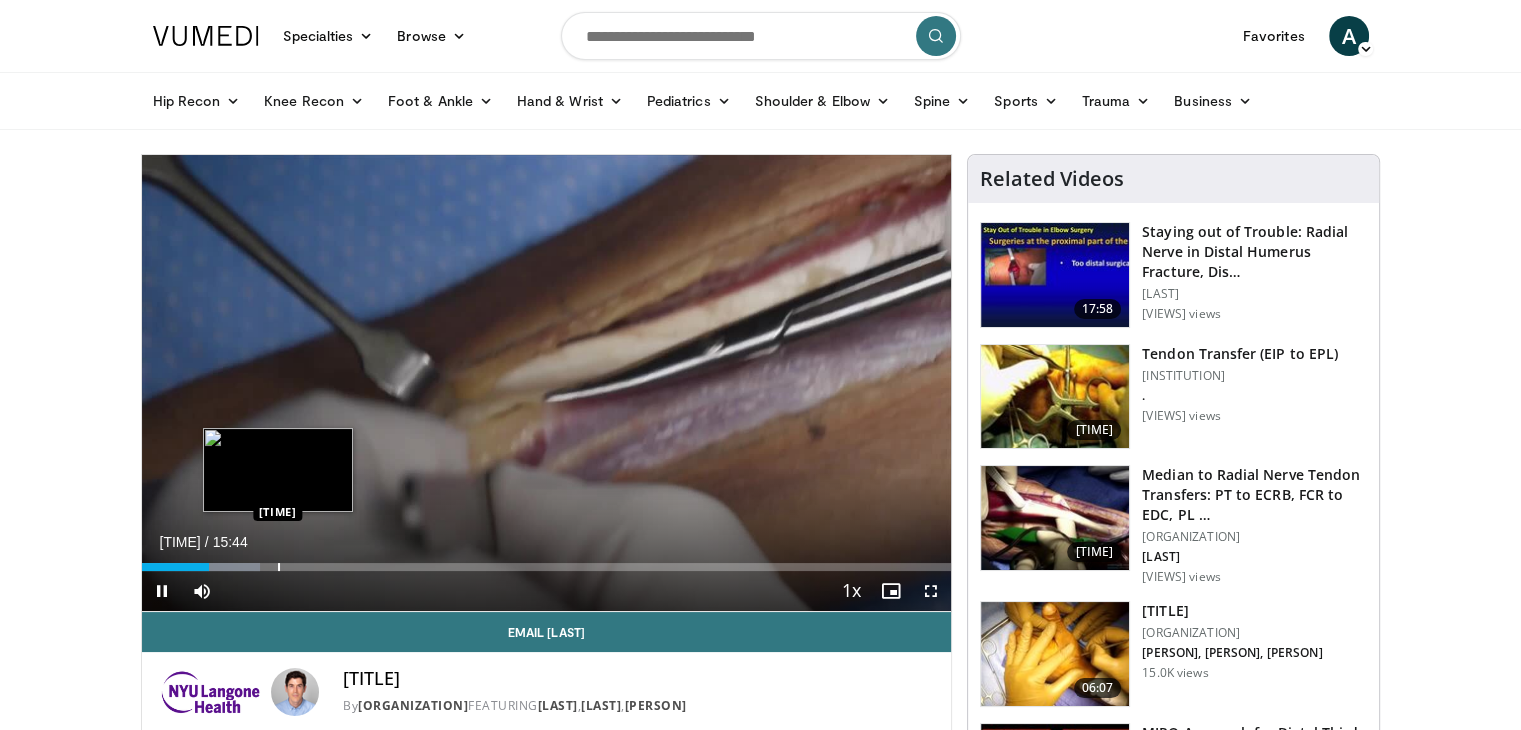 click at bounding box center [279, 567] 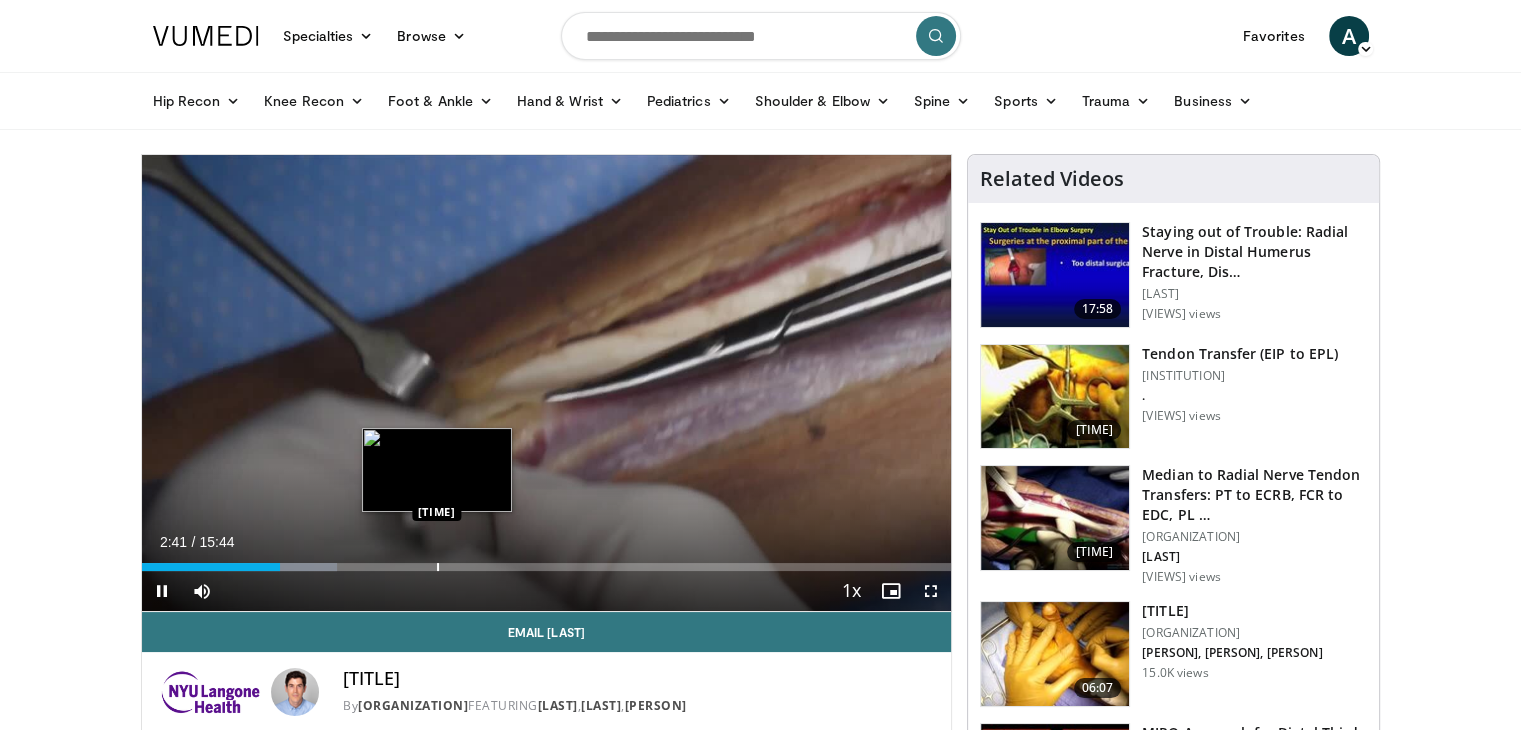 click at bounding box center [438, 567] 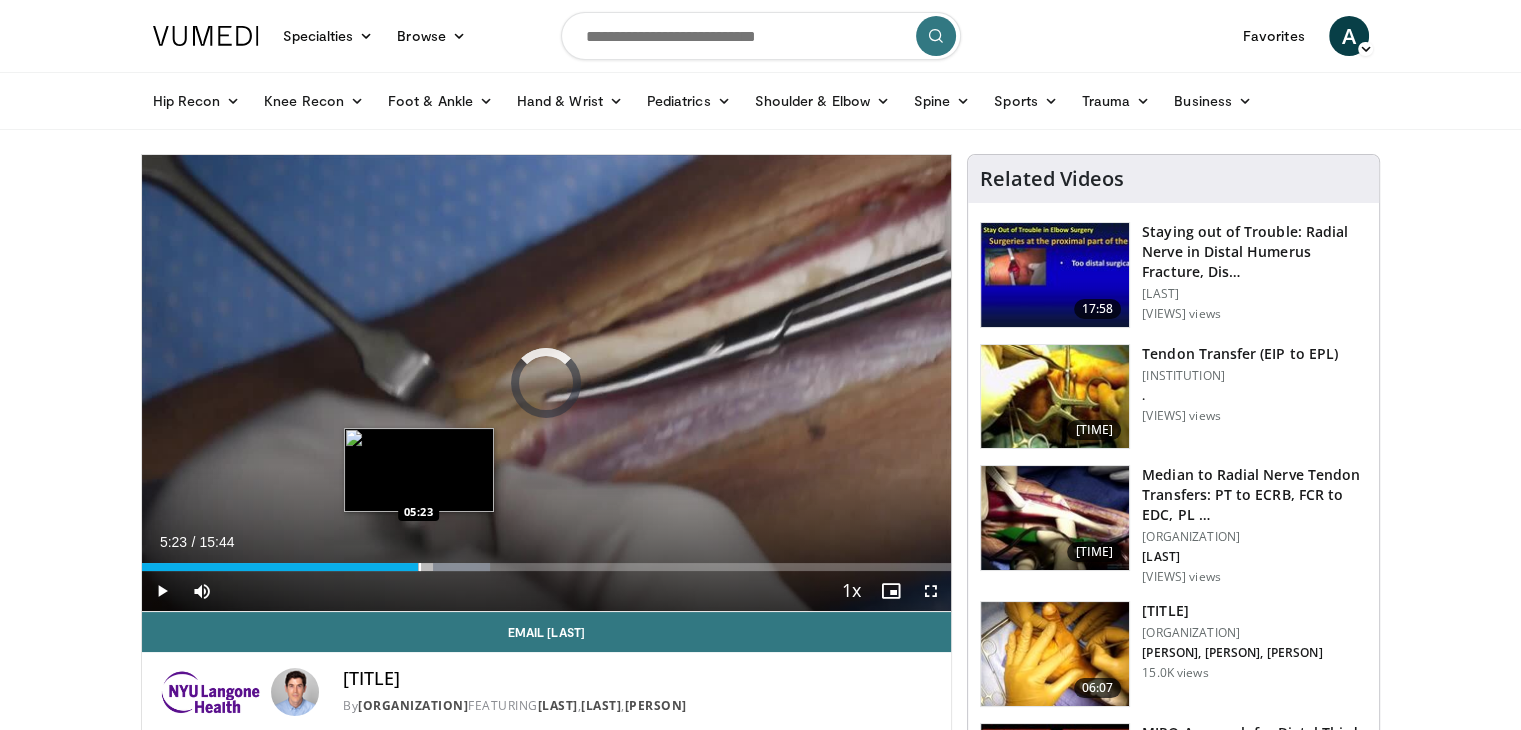 click on "Loaded :  43.04% 05:23 05:23" at bounding box center [547, 567] 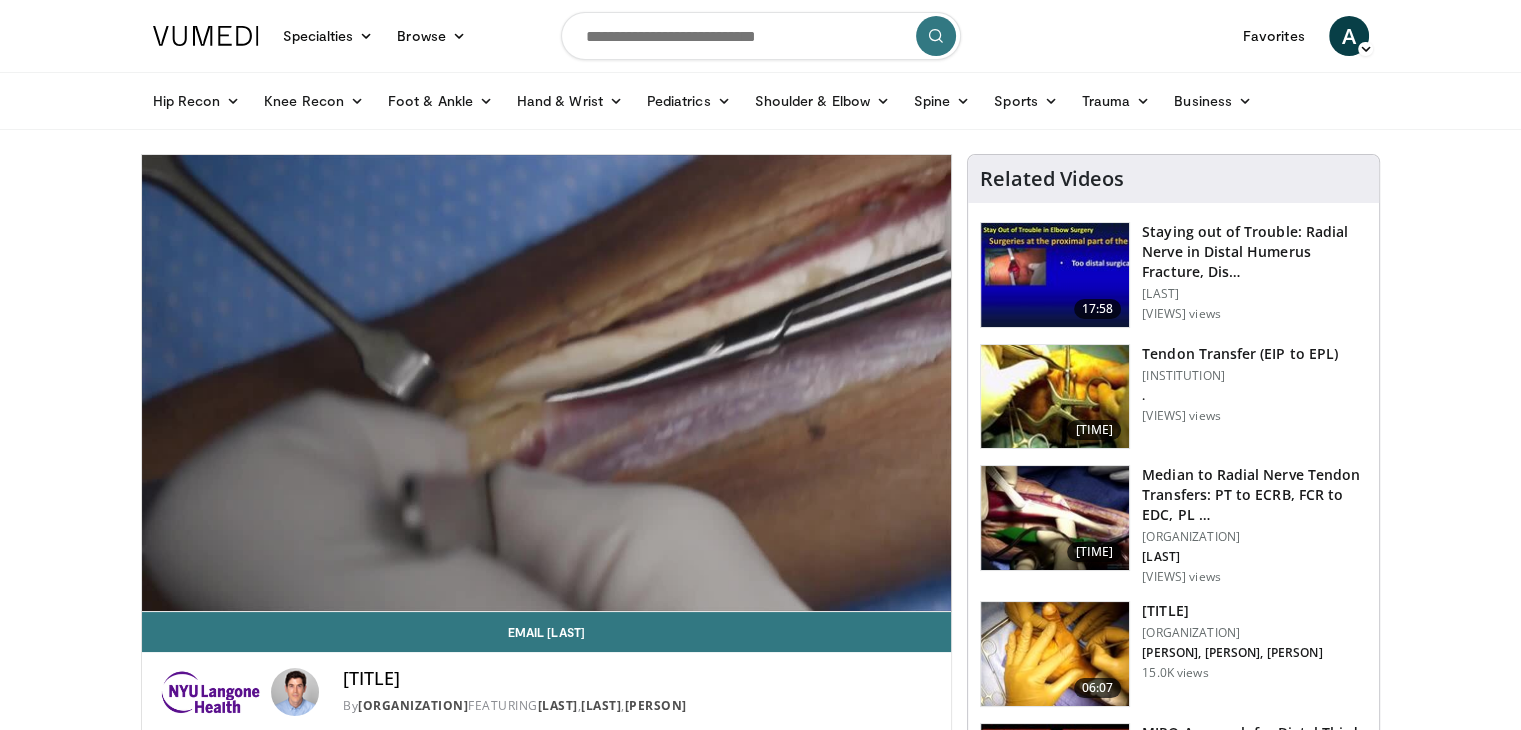 click at bounding box center [1055, 397] 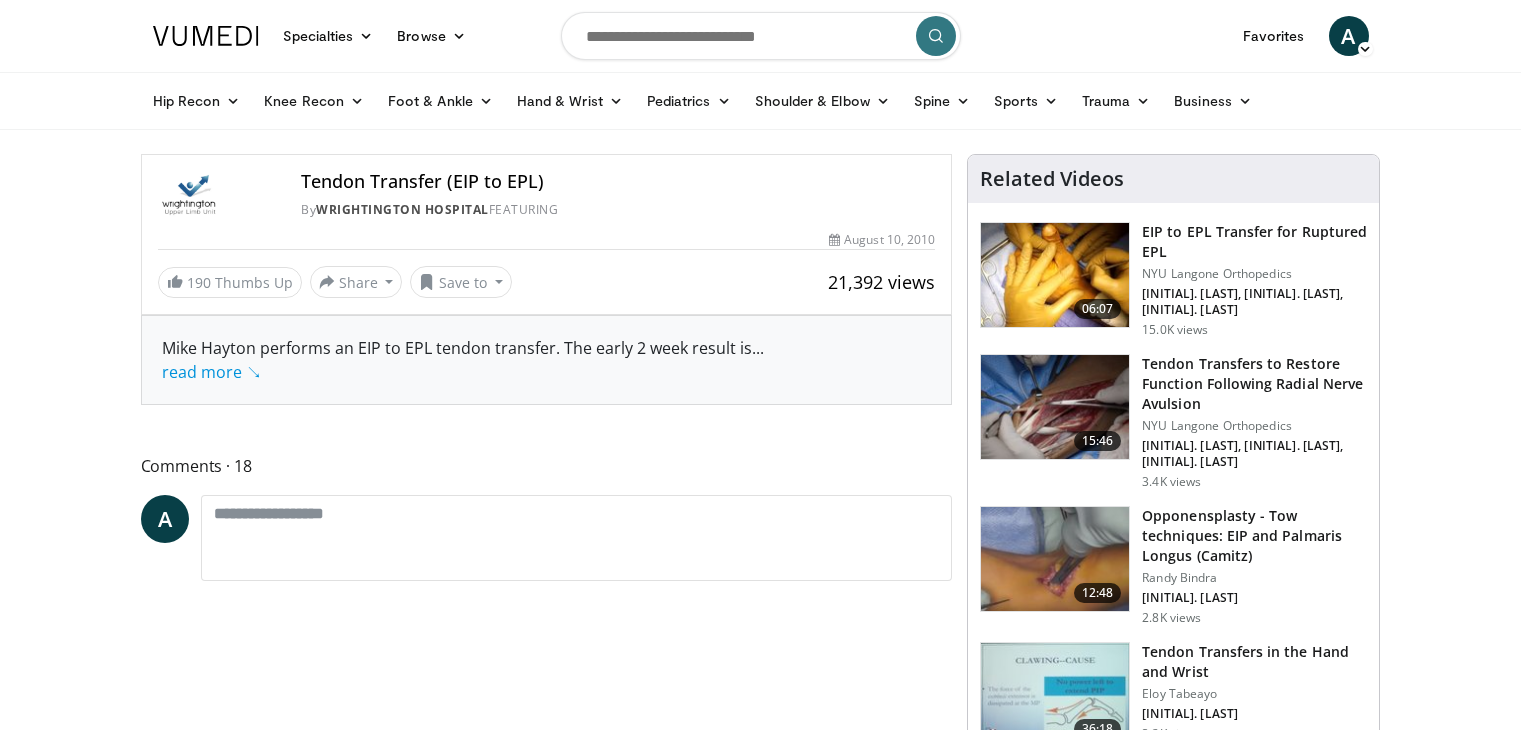 scroll, scrollTop: 0, scrollLeft: 0, axis: both 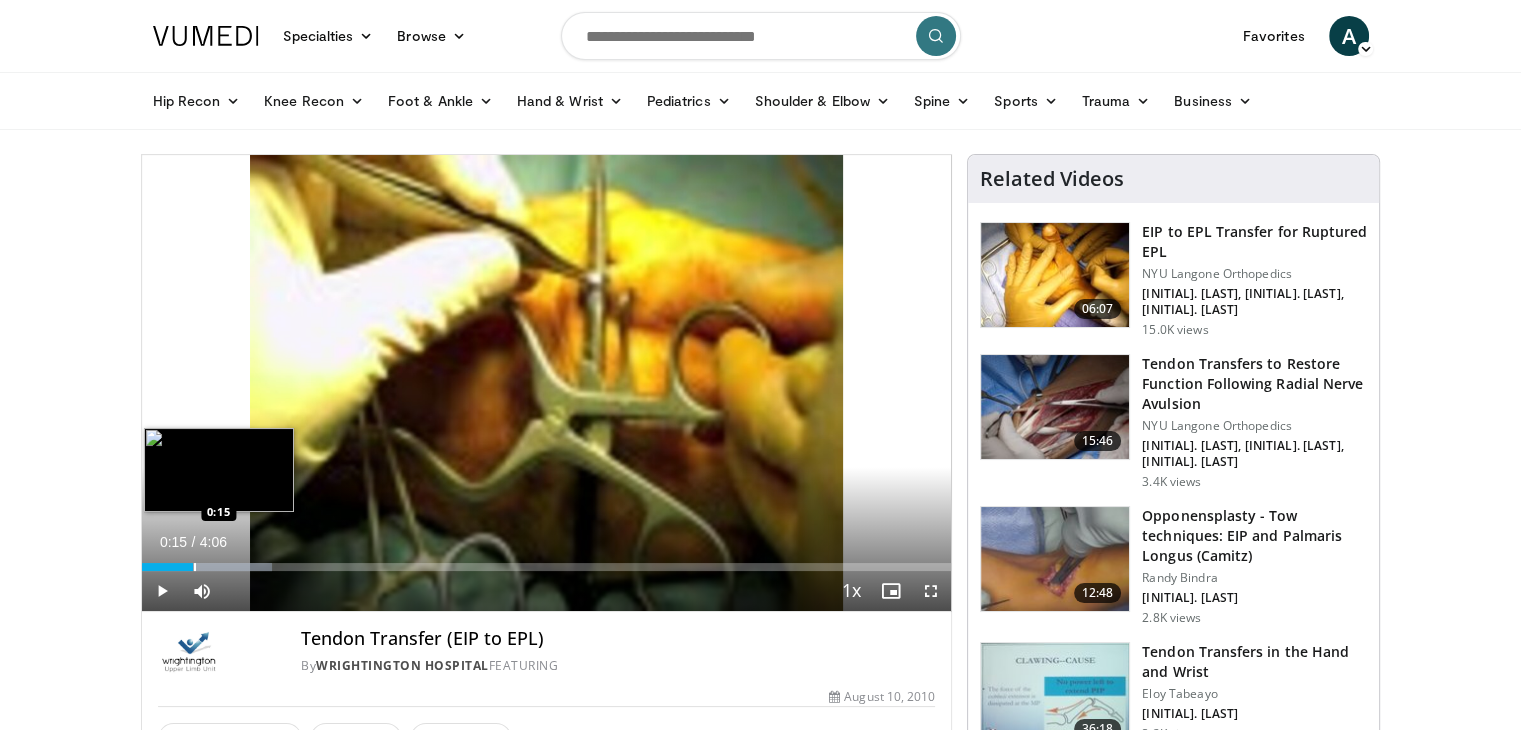 click on "Loaded :  16.14% 0:04 0:15" at bounding box center [547, 561] 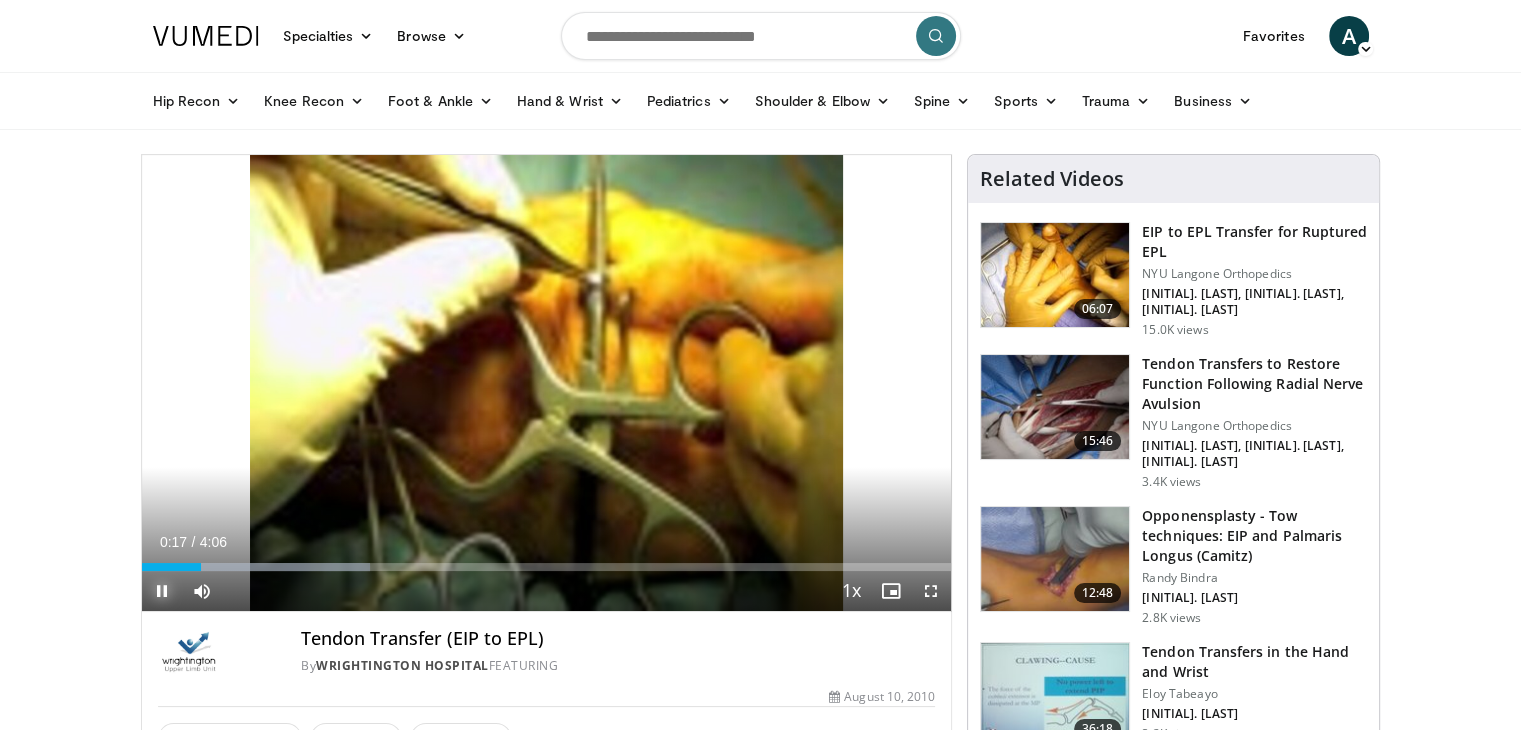 click at bounding box center [162, 591] 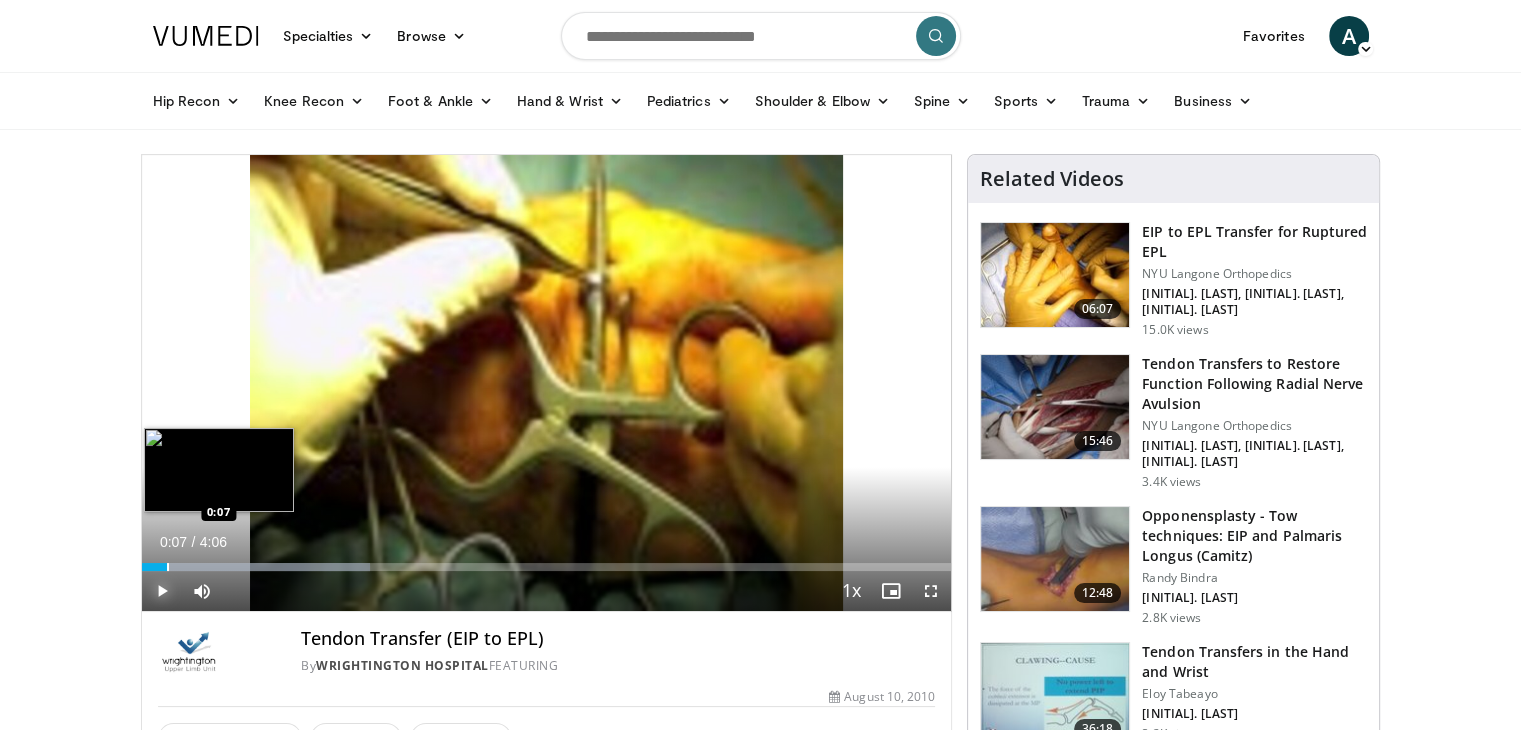 click at bounding box center (168, 567) 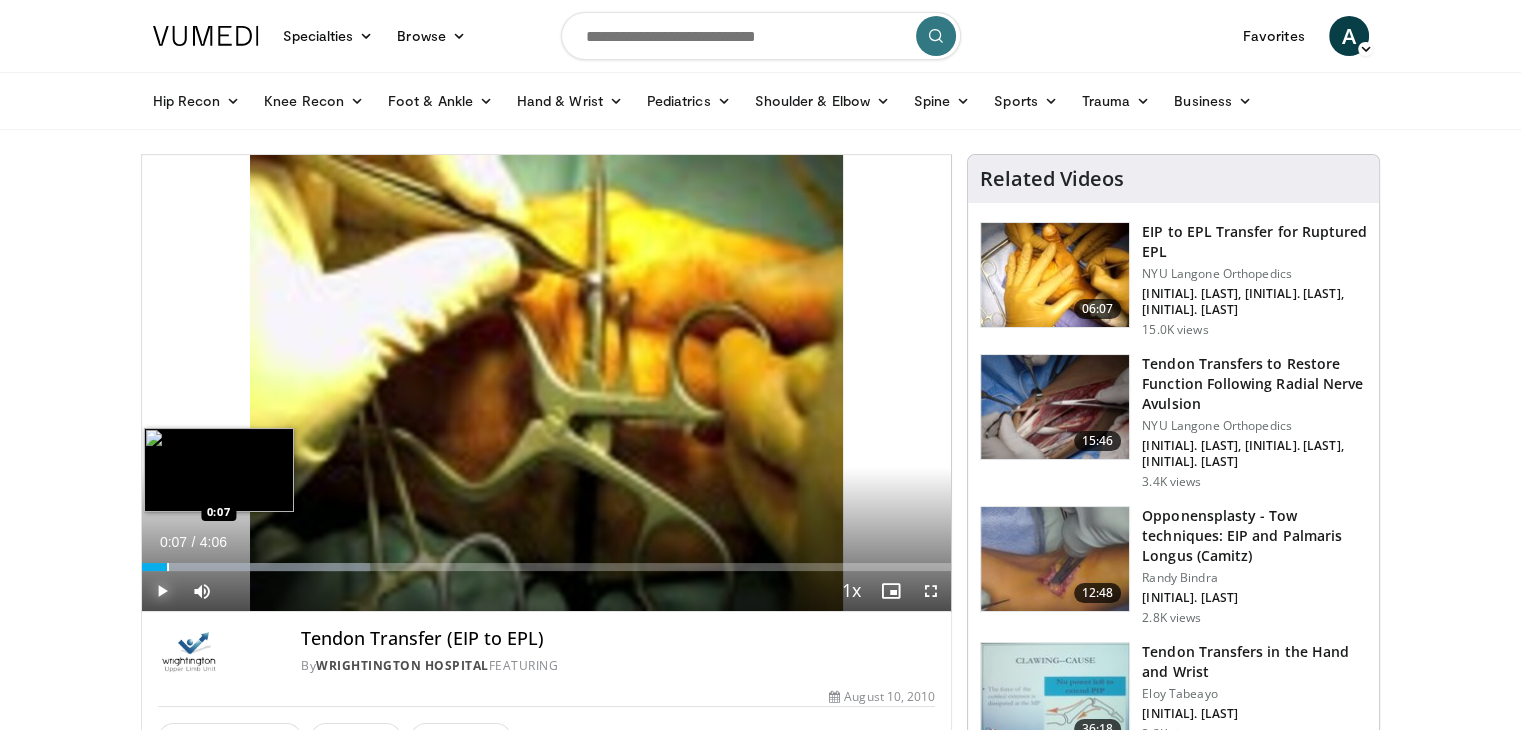 click at bounding box center (168, 567) 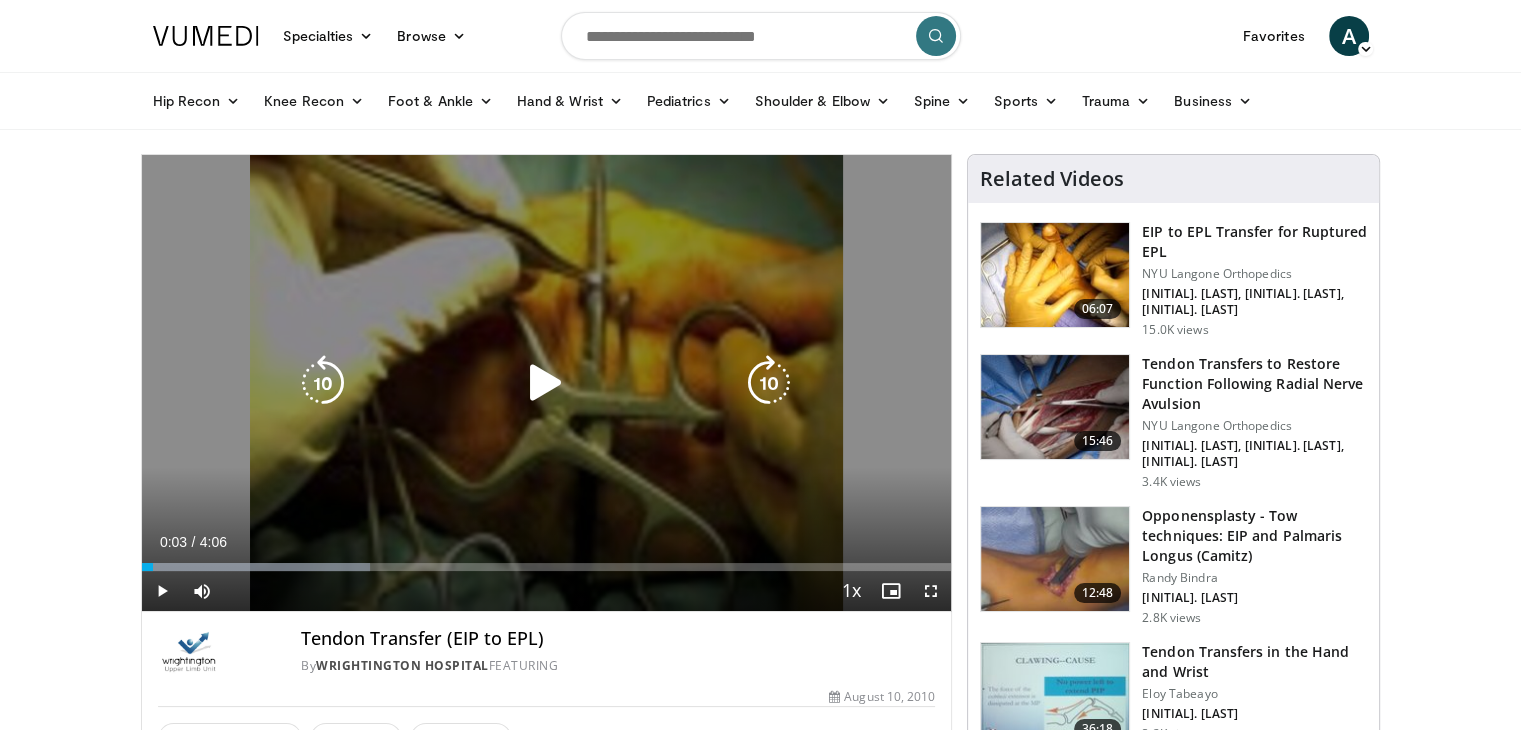 click at bounding box center (546, 383) 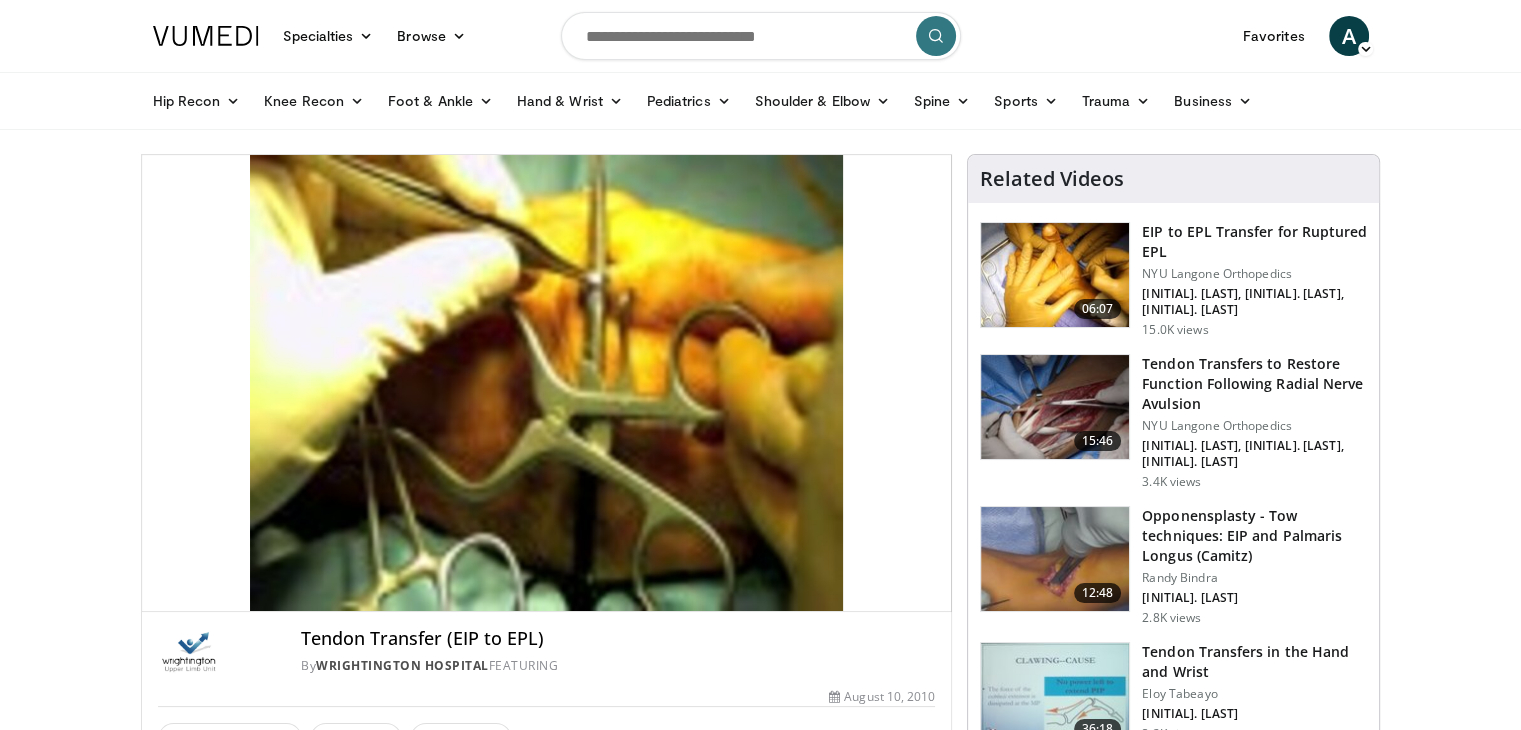 click at bounding box center [761, 36] 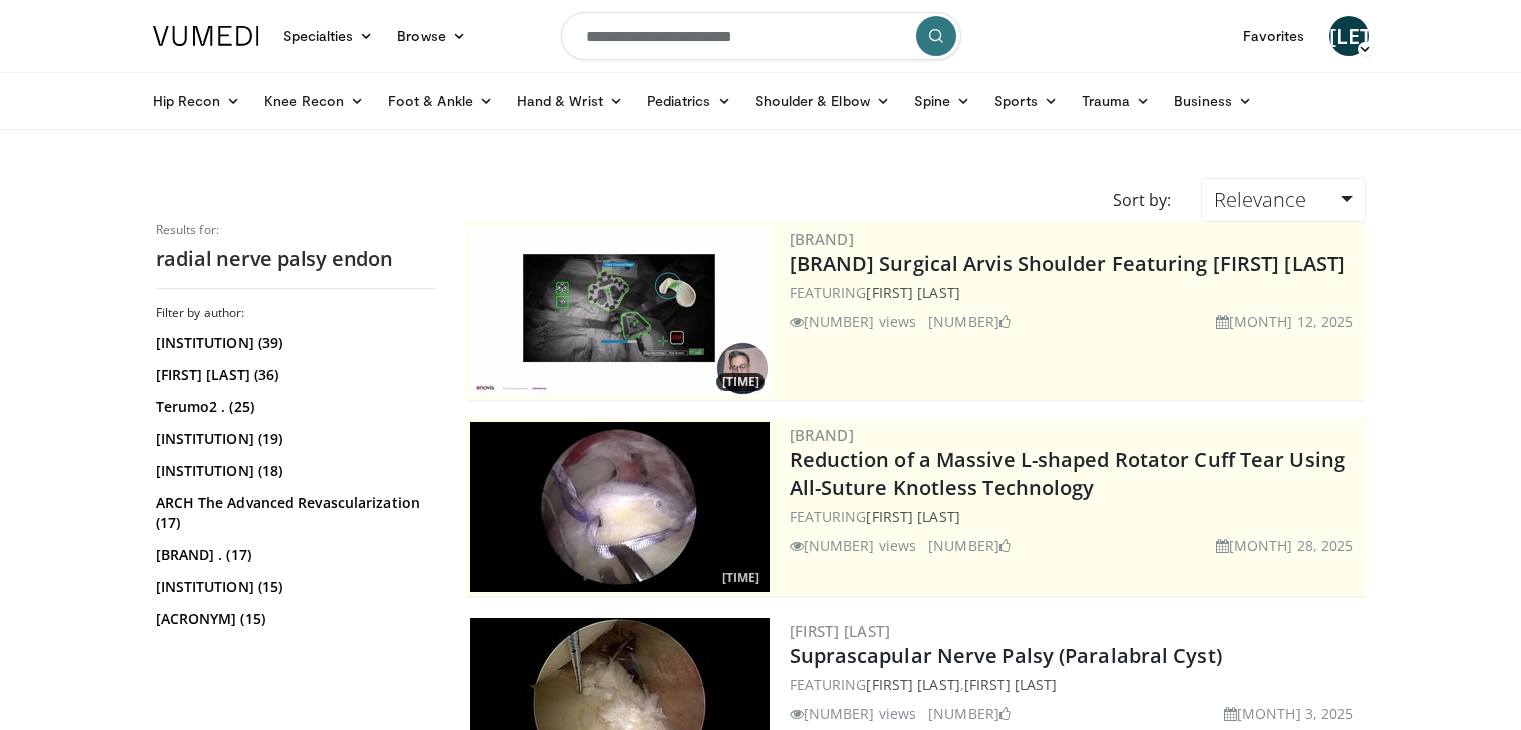 scroll, scrollTop: 0, scrollLeft: 0, axis: both 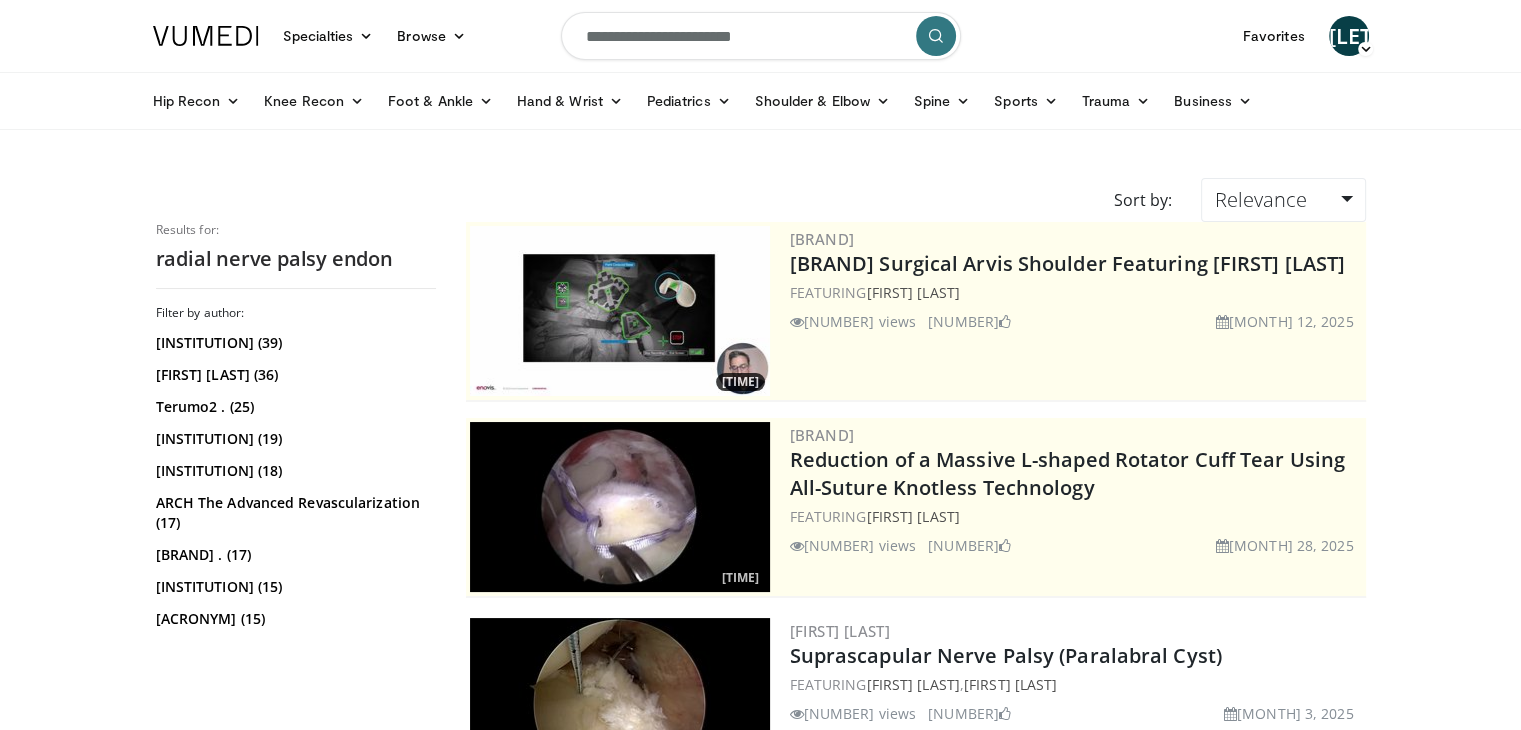 click on "**********" at bounding box center (761, 36) 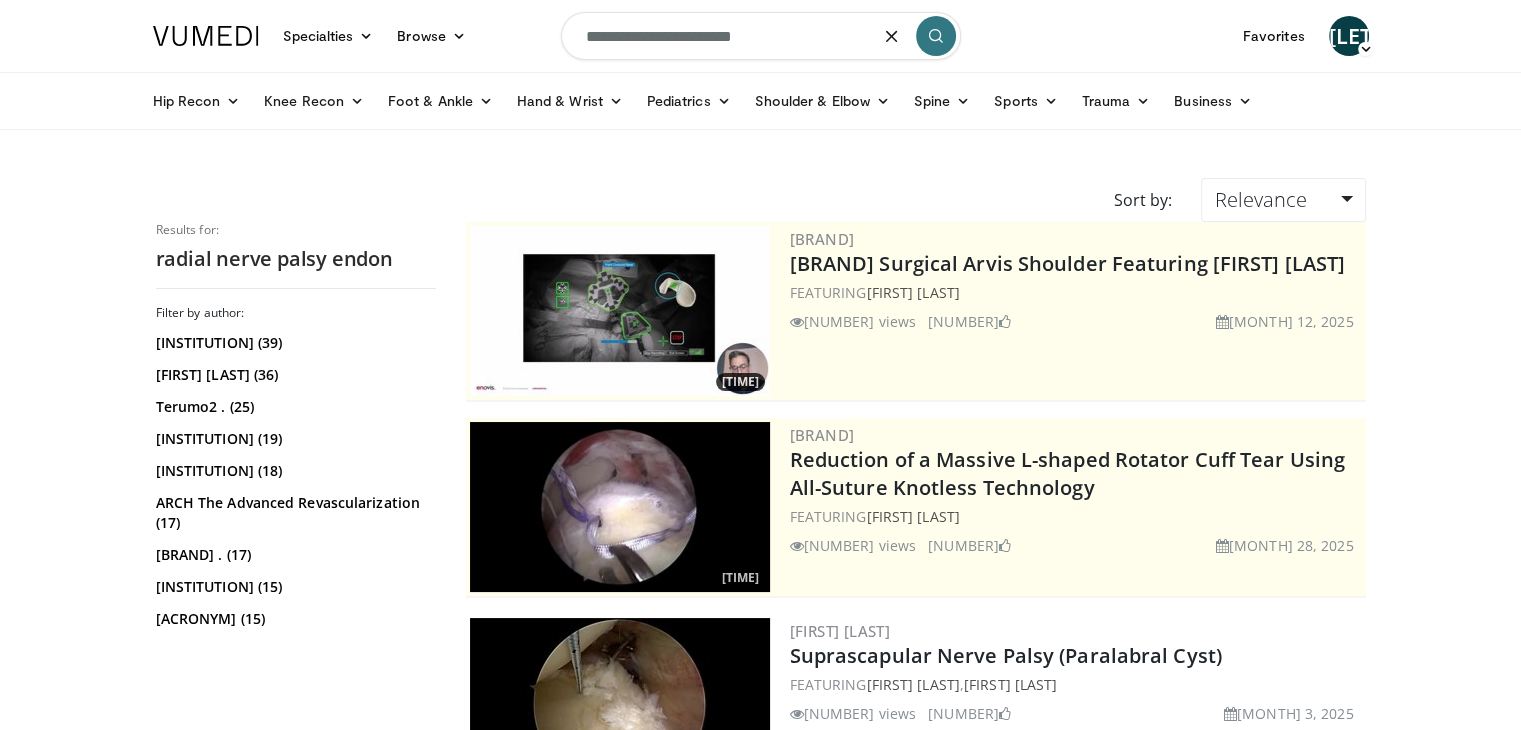 click on "**********" at bounding box center [761, 36] 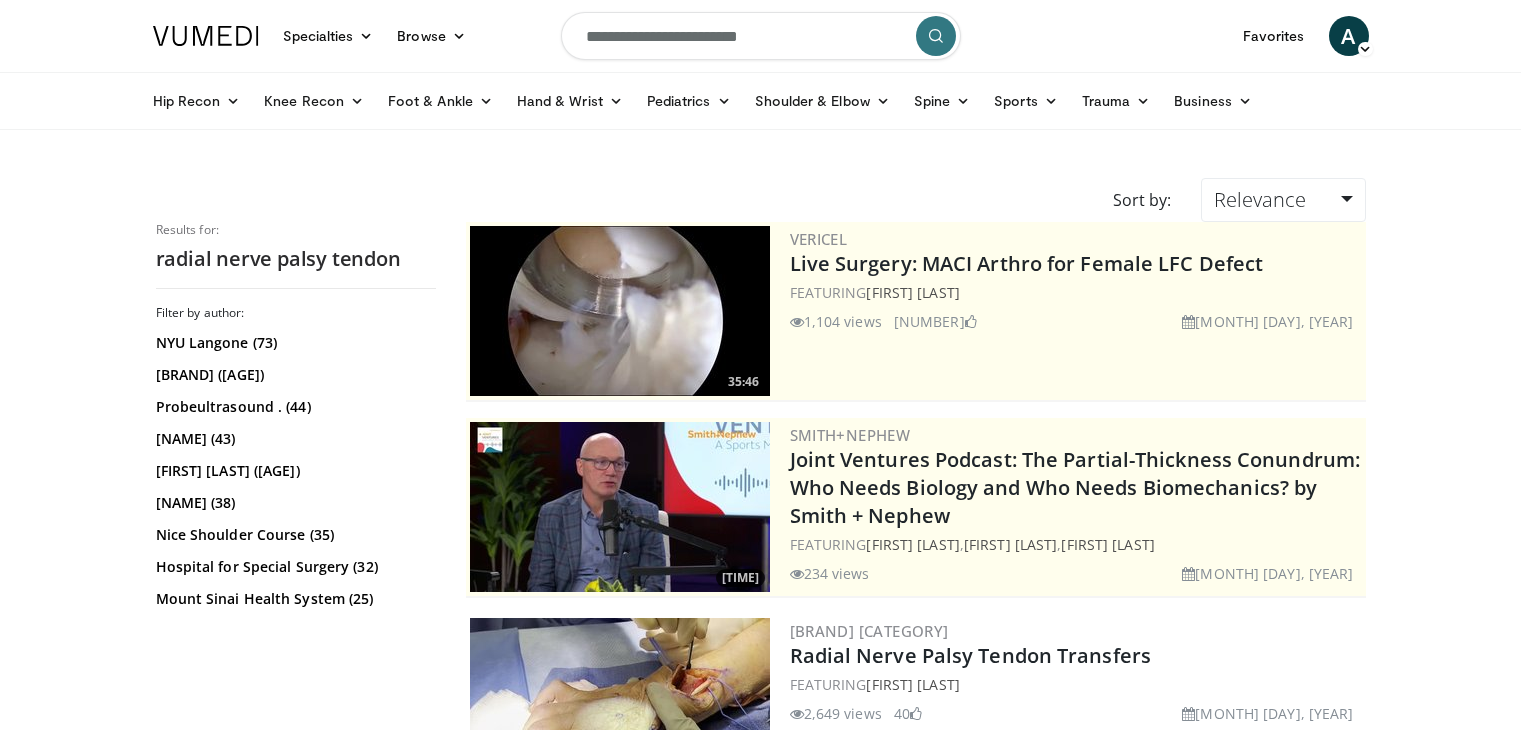 click at bounding box center (936, 36) 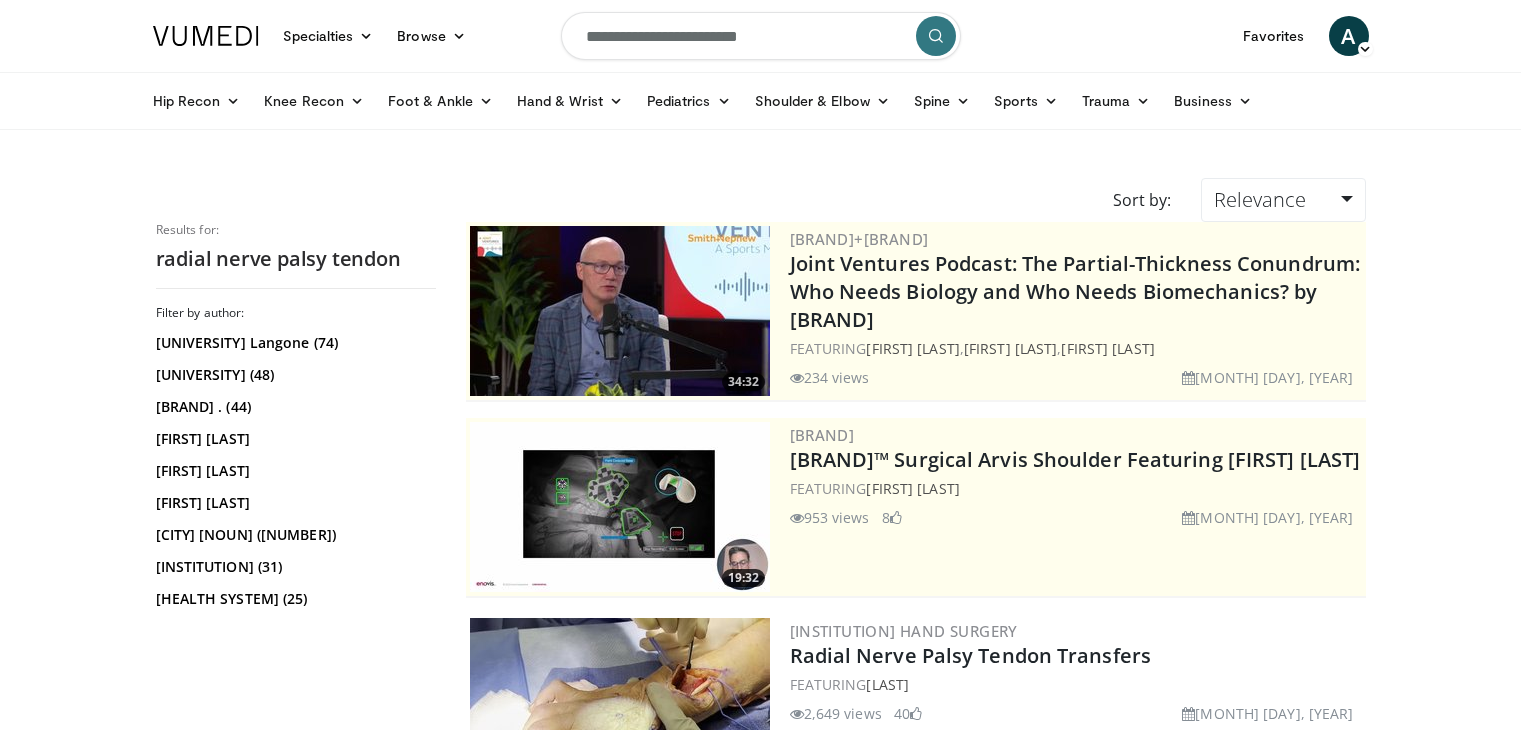 scroll, scrollTop: 0, scrollLeft: 0, axis: both 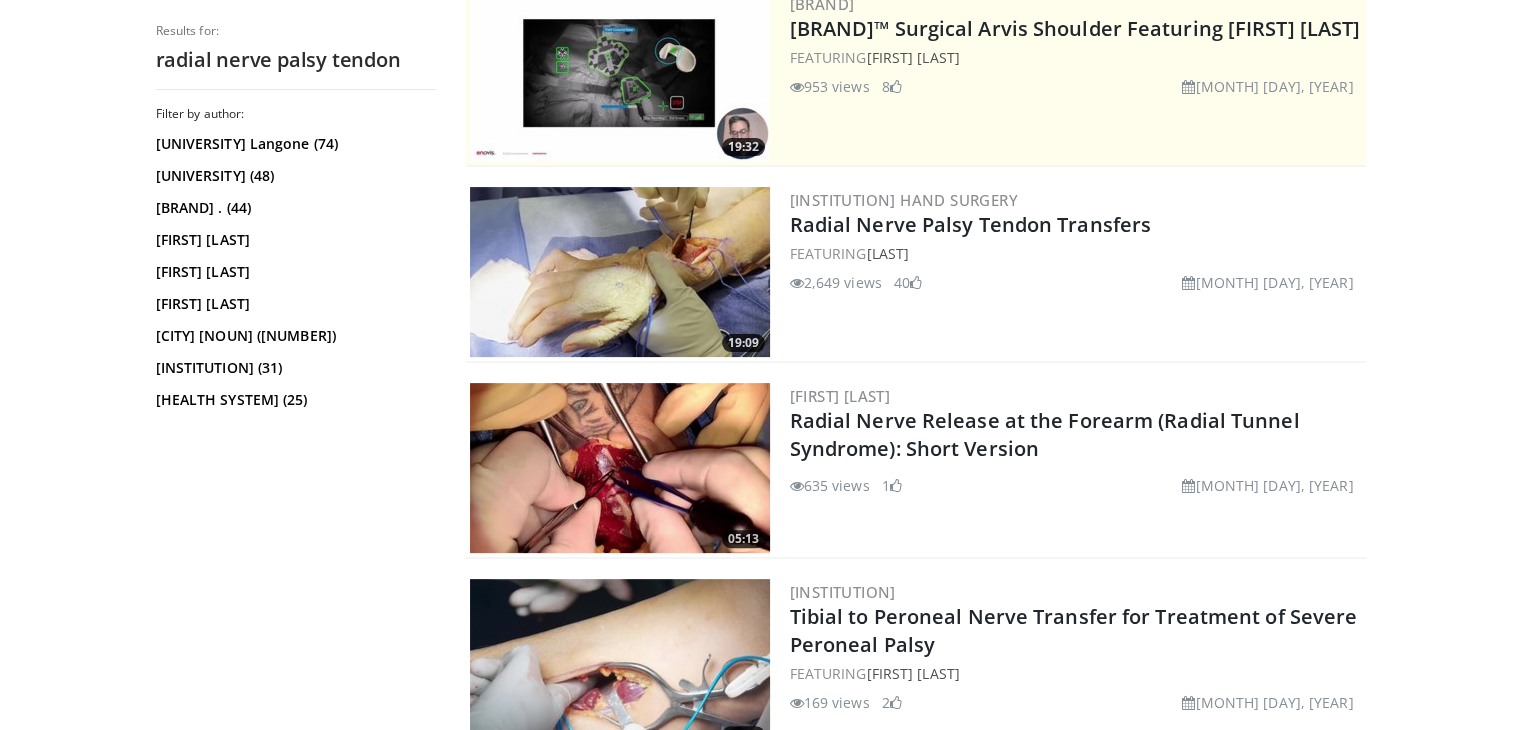 click at bounding box center (620, 272) 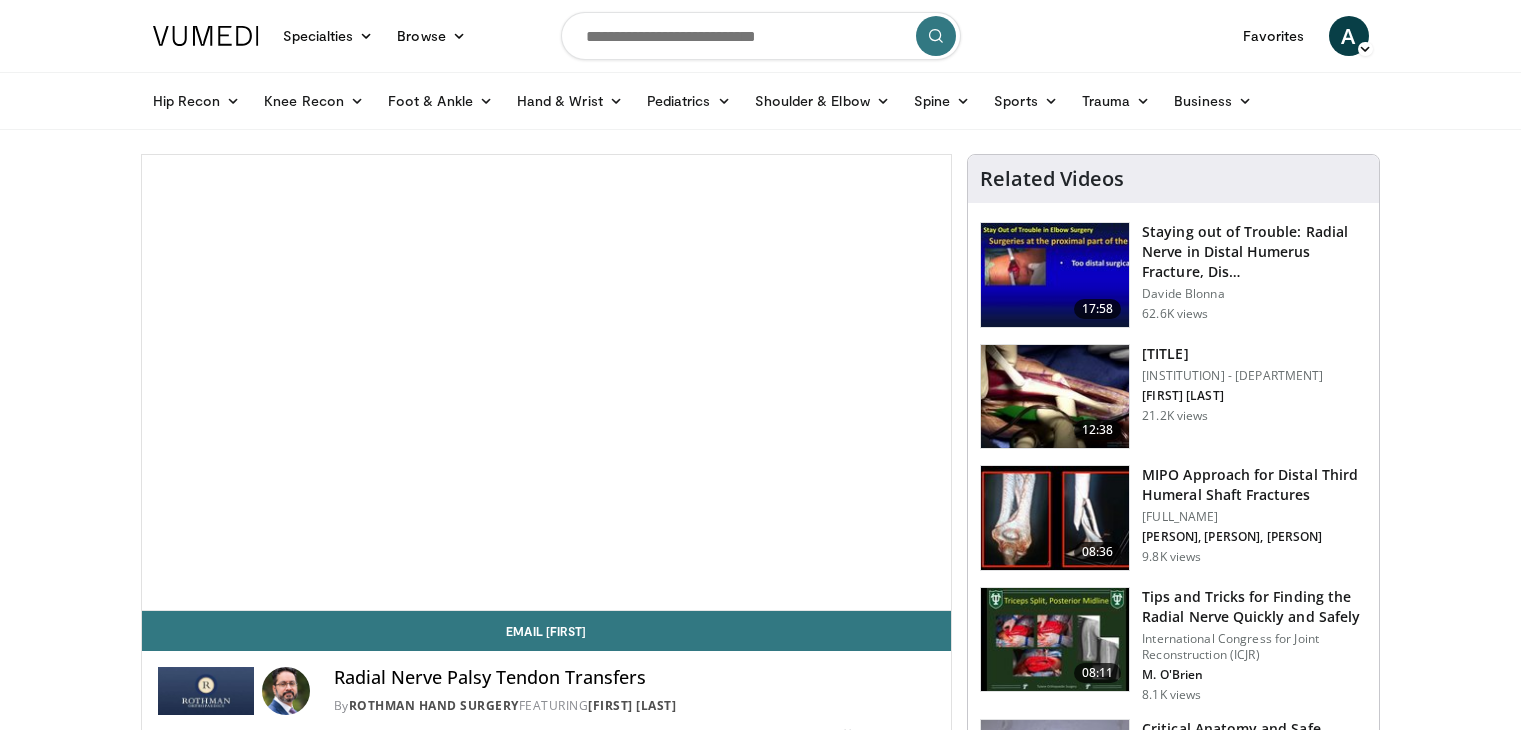 scroll, scrollTop: 0, scrollLeft: 0, axis: both 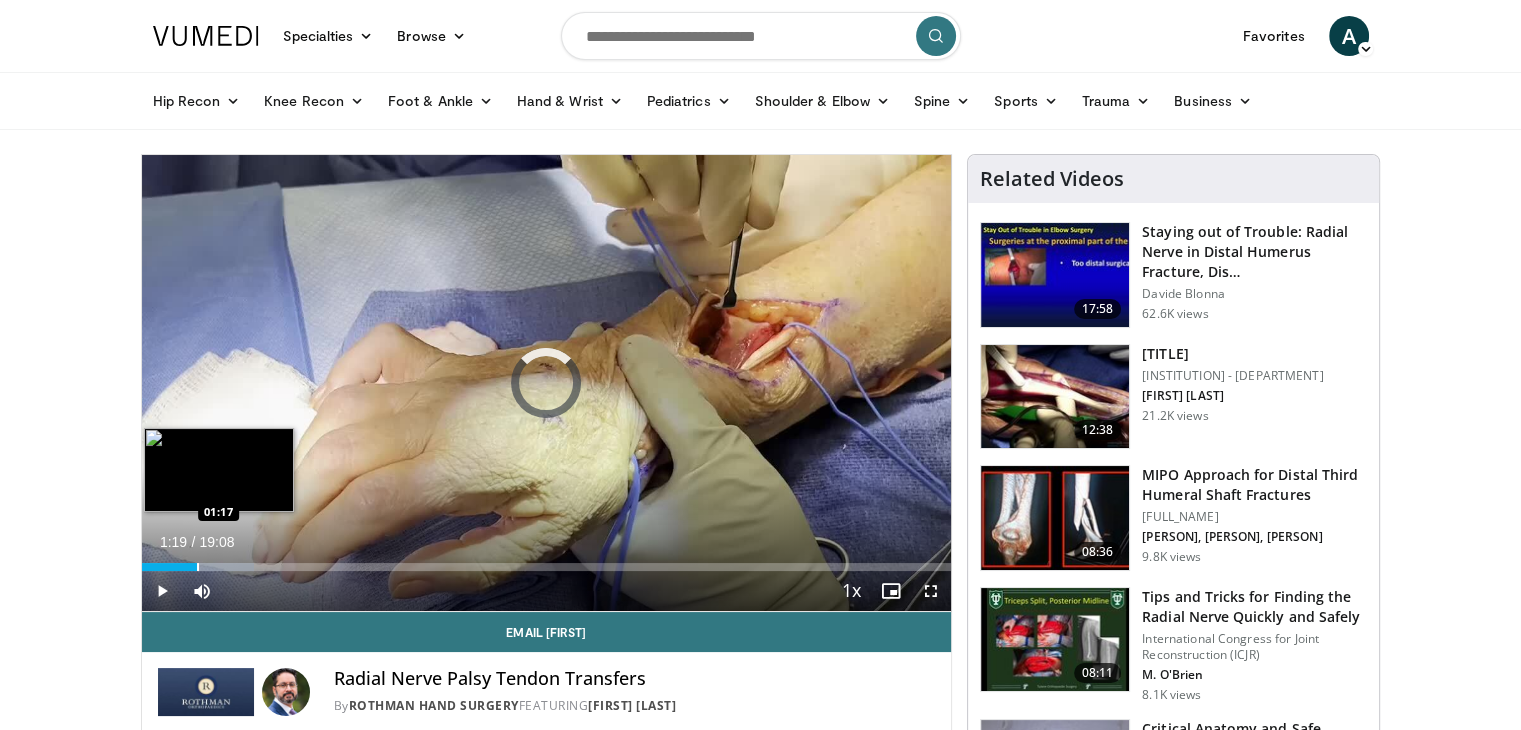click at bounding box center [198, 567] 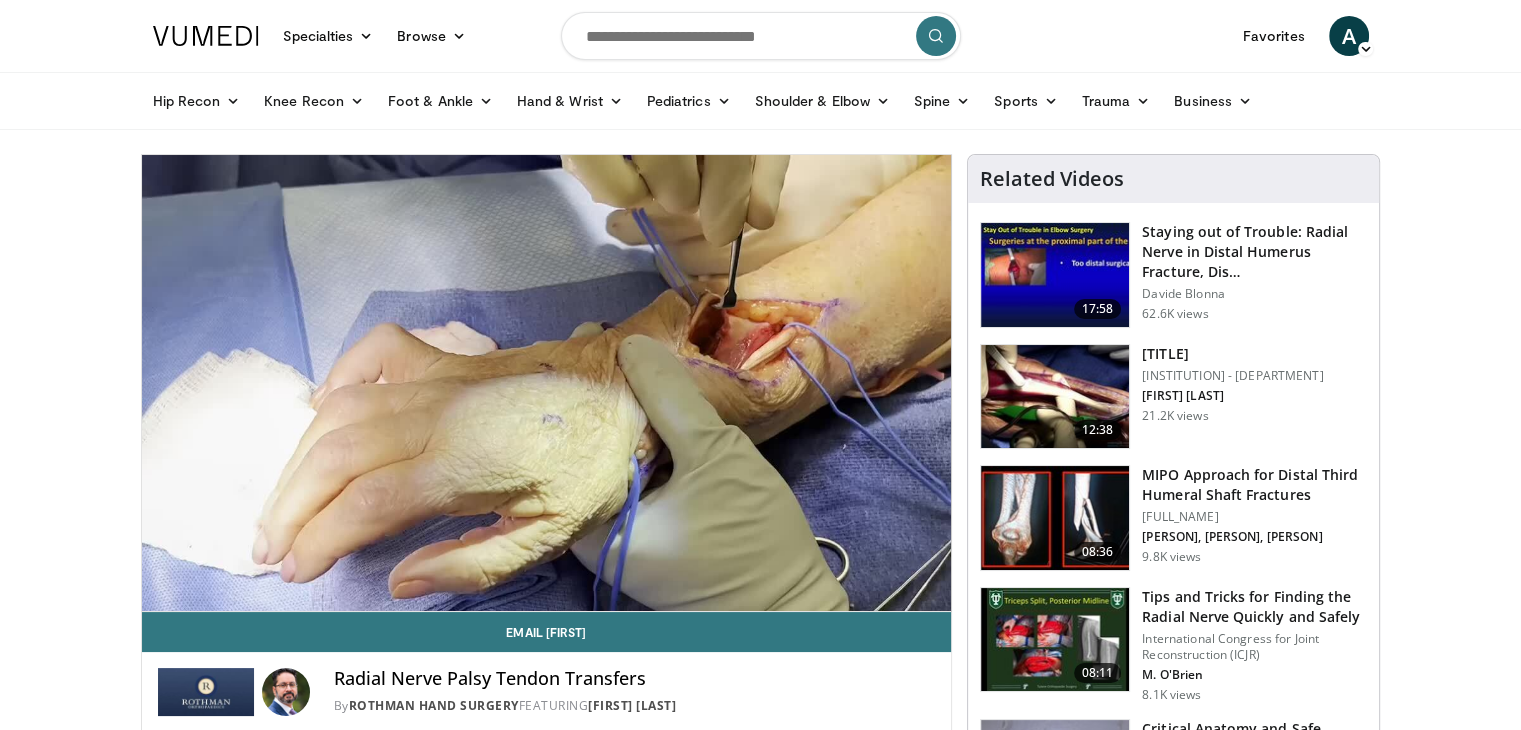 click on "**********" at bounding box center [547, 383] 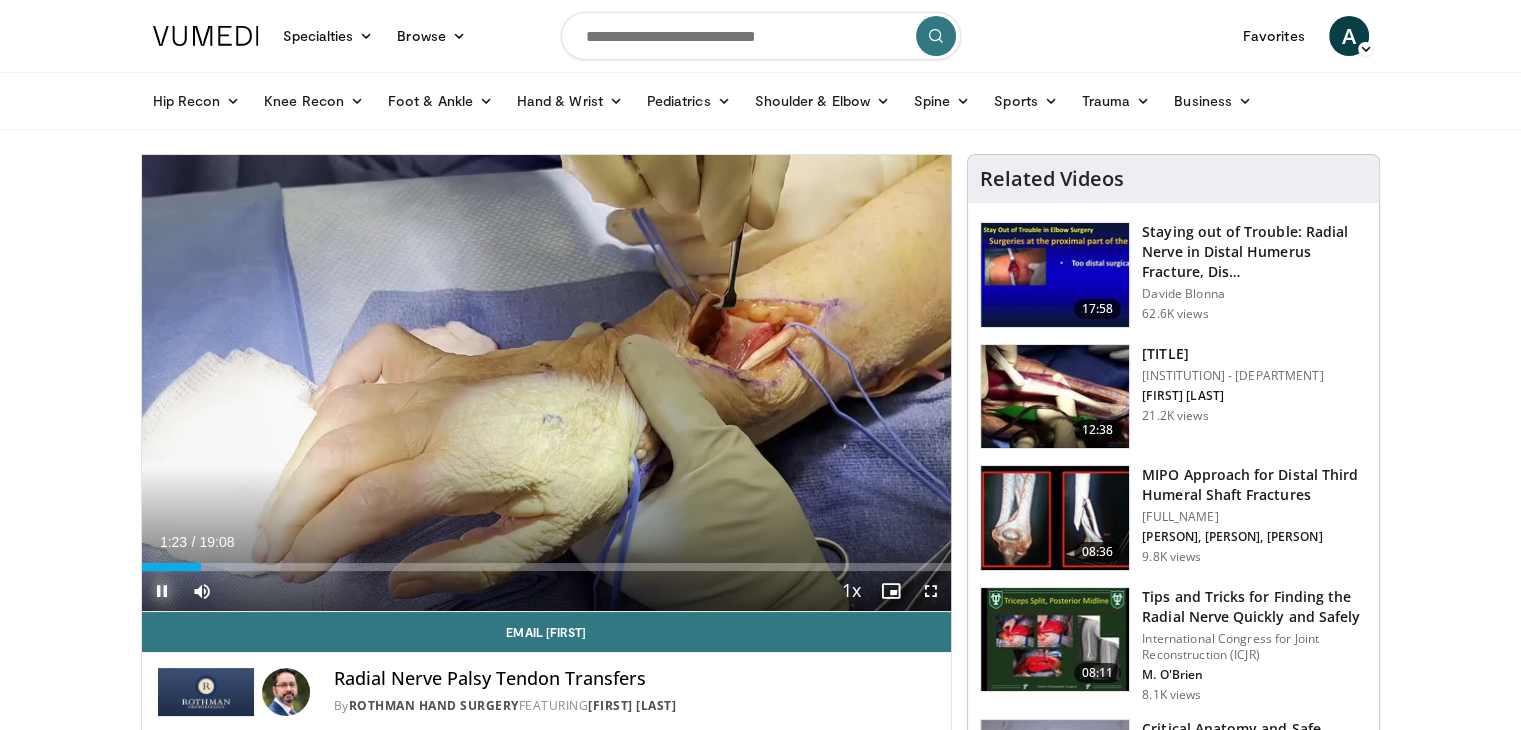 click at bounding box center (162, 591) 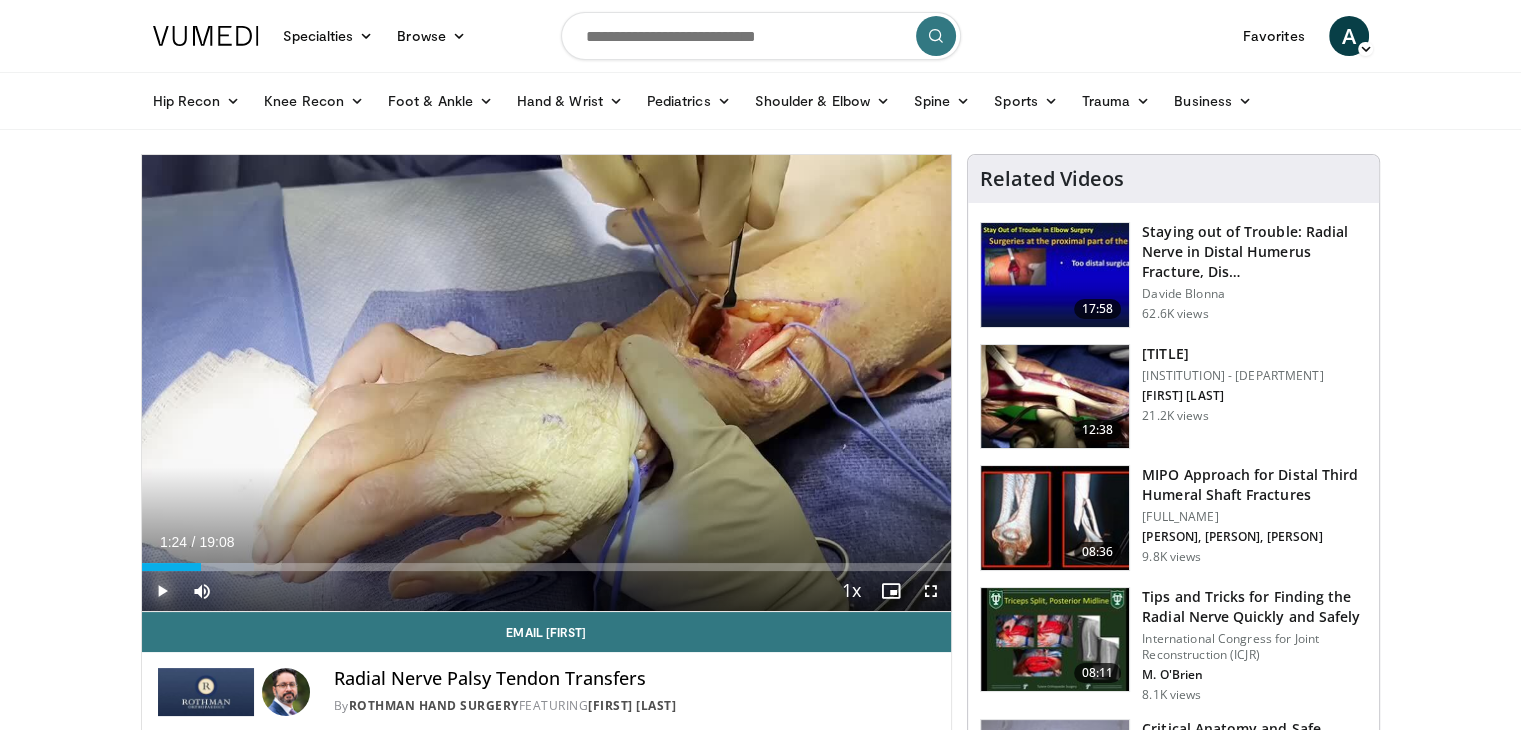 click at bounding box center (162, 591) 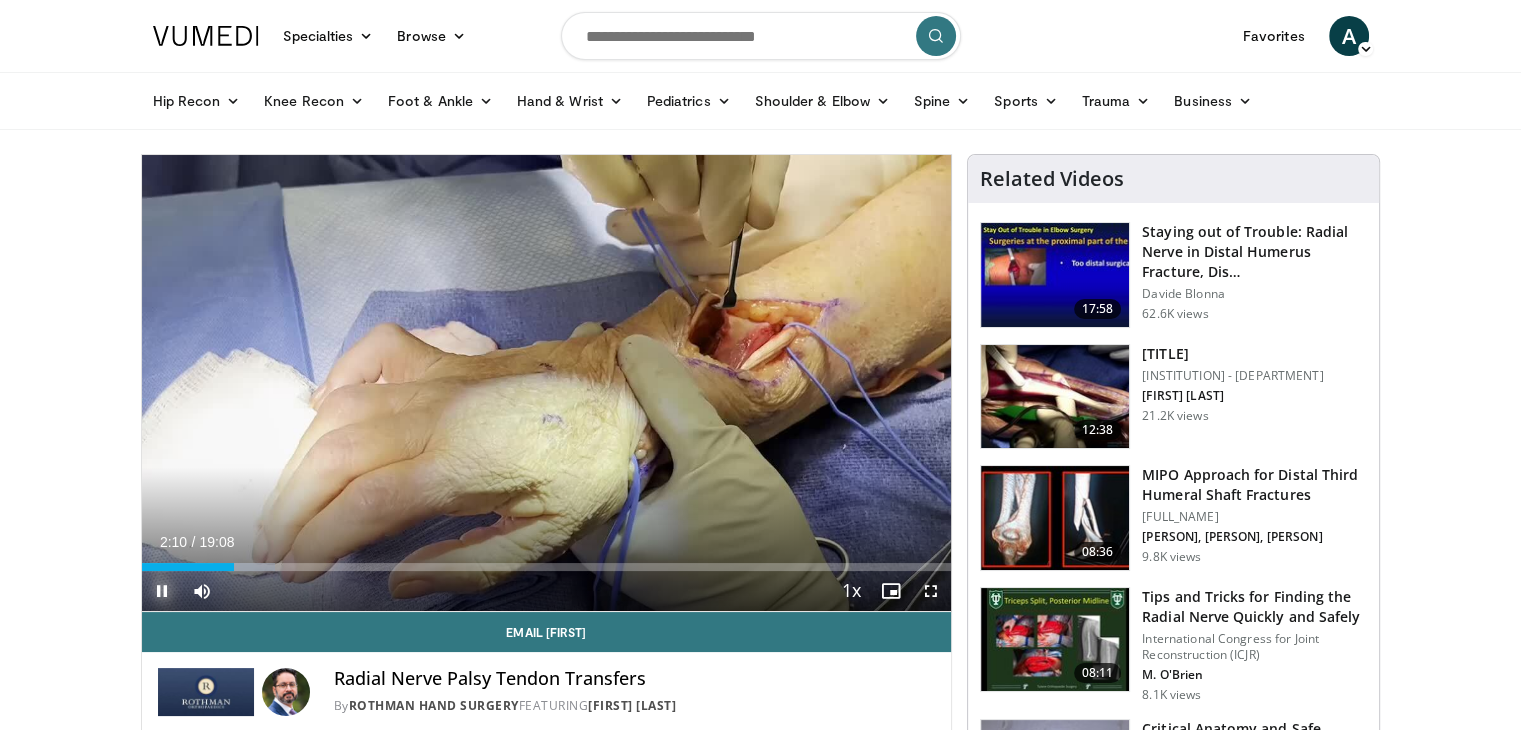 click at bounding box center (162, 591) 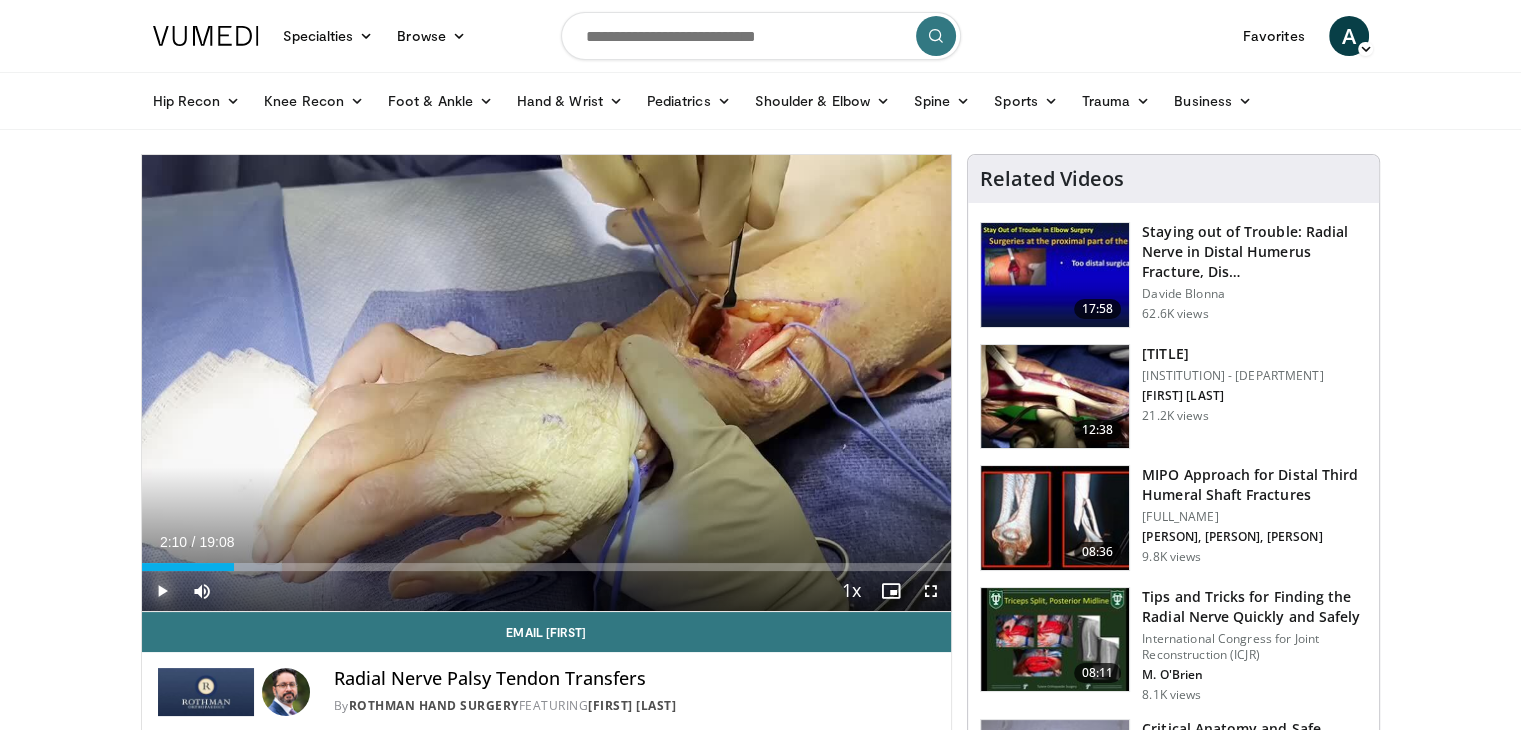 click at bounding box center (162, 591) 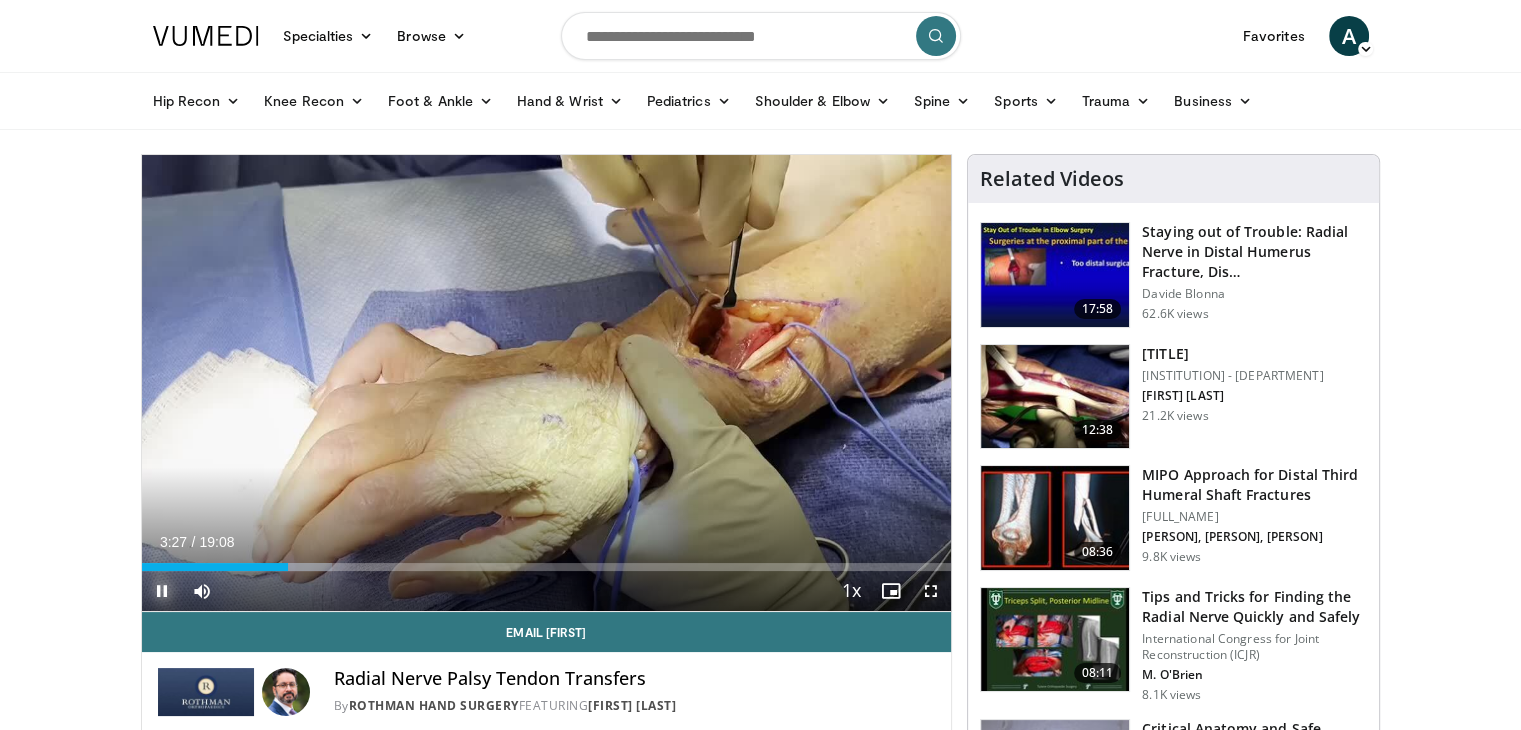 click at bounding box center (162, 591) 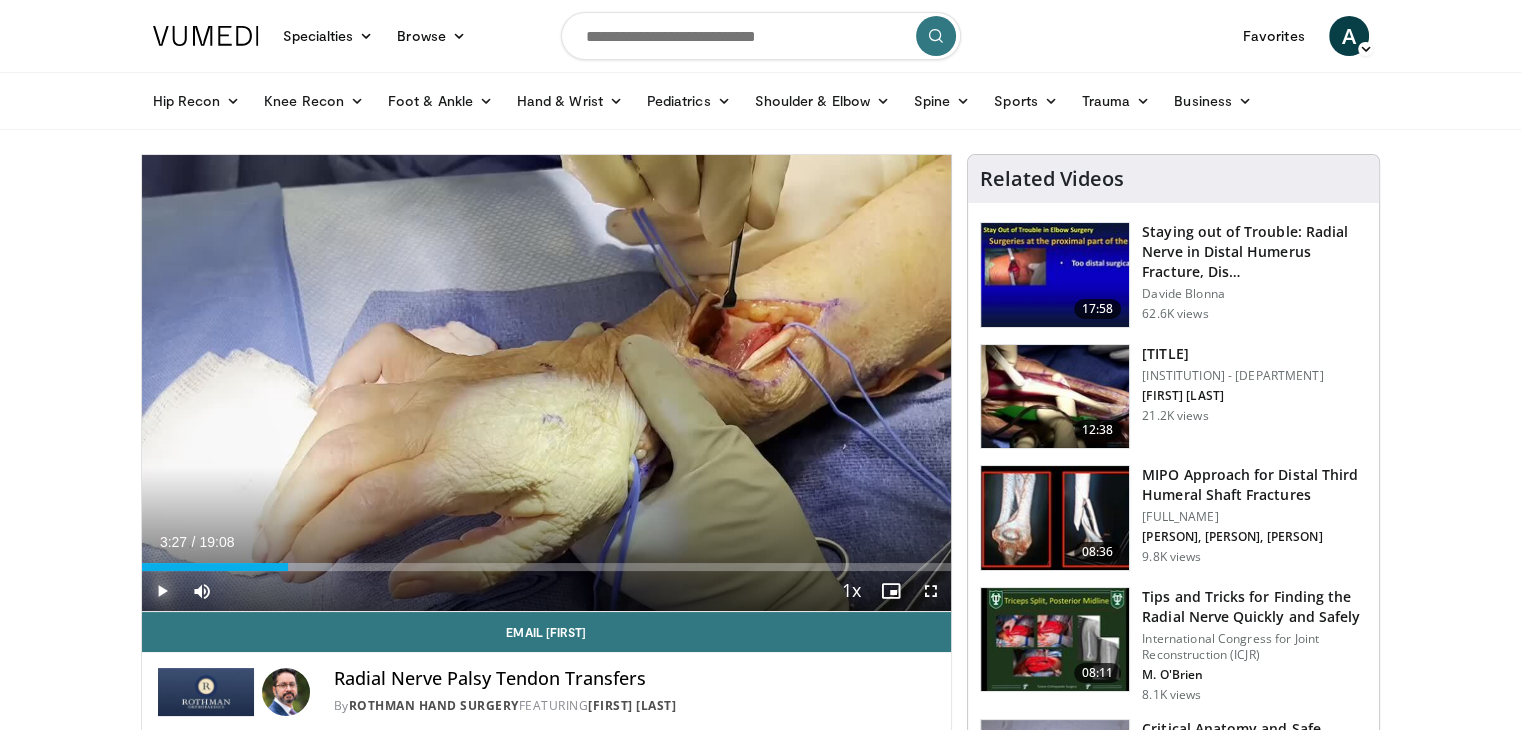 click at bounding box center [162, 591] 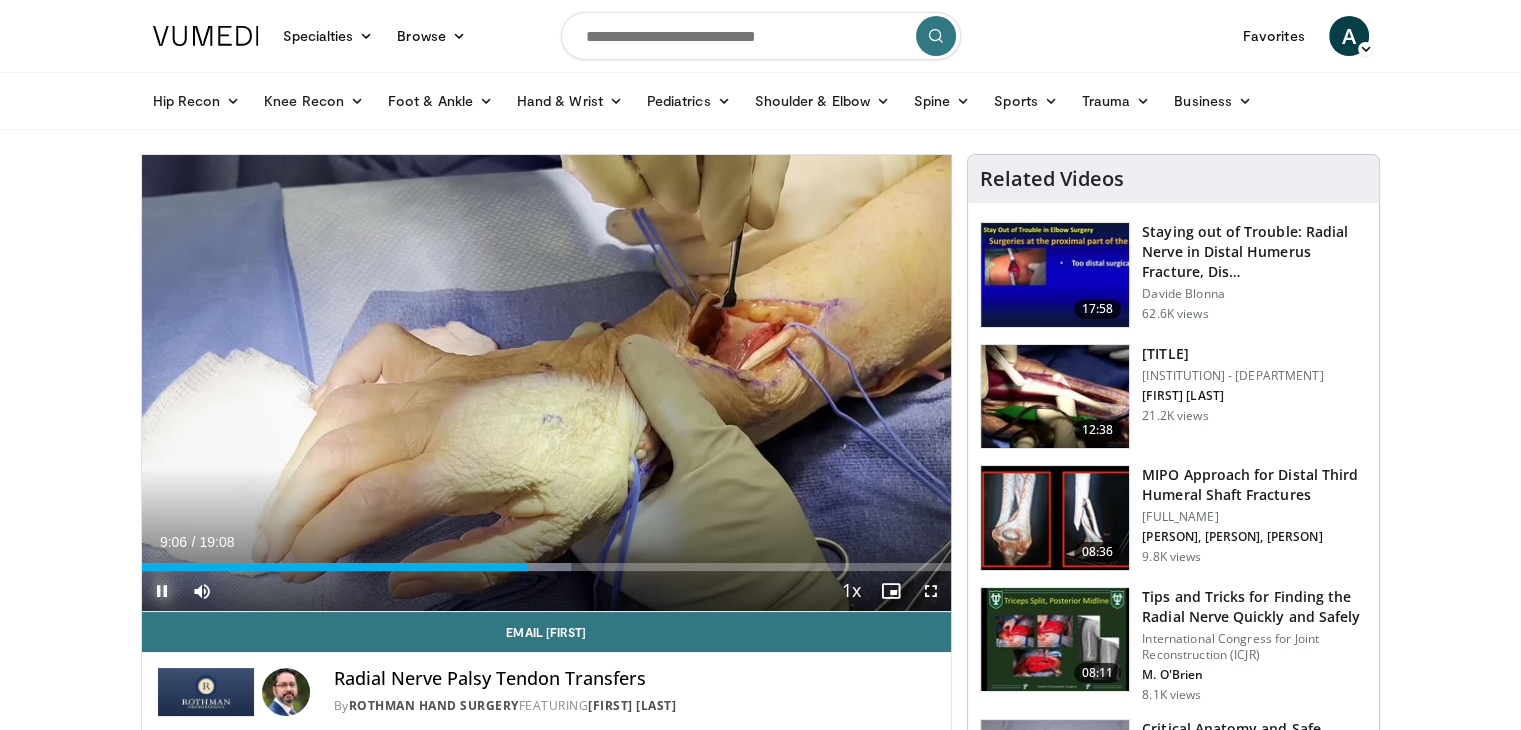 click at bounding box center (162, 591) 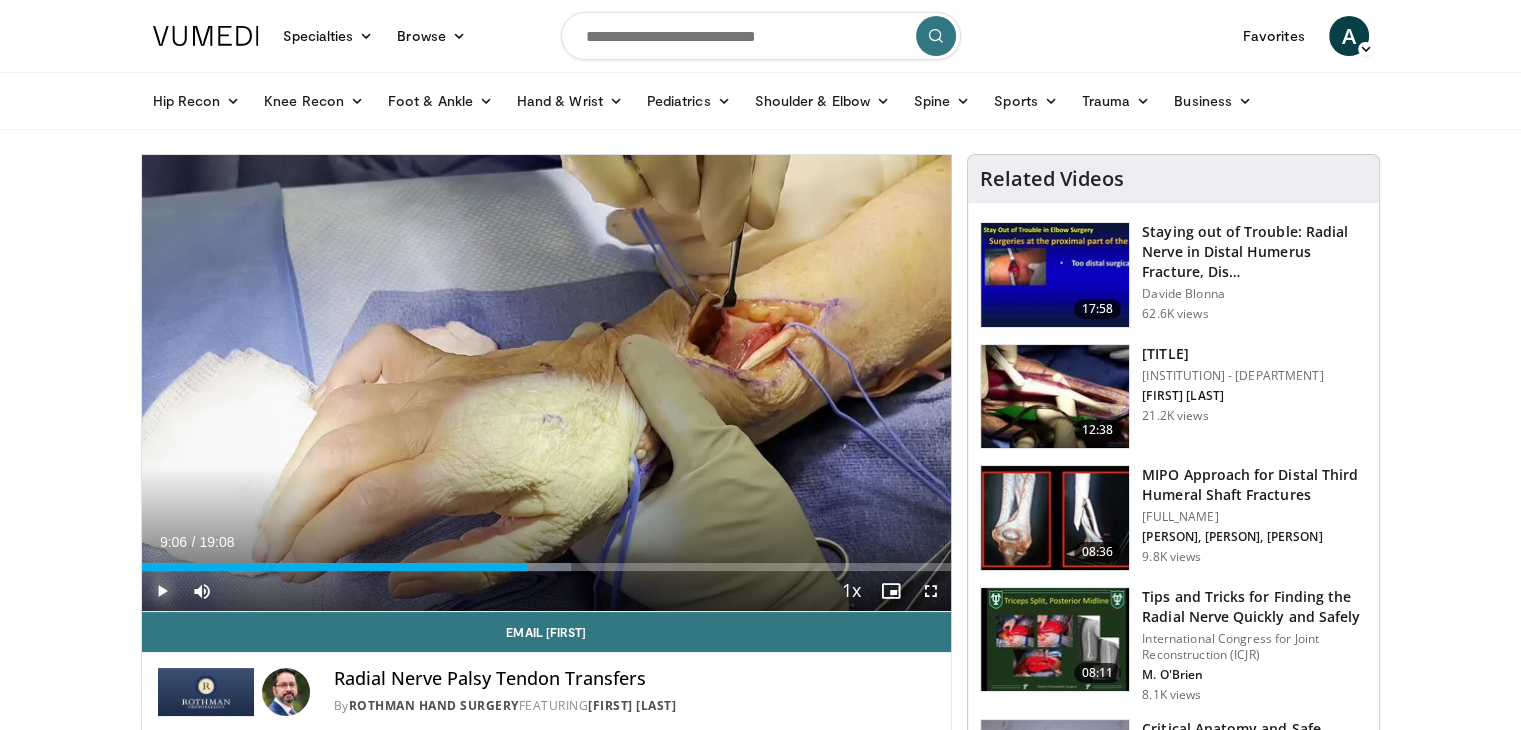 click at bounding box center (162, 591) 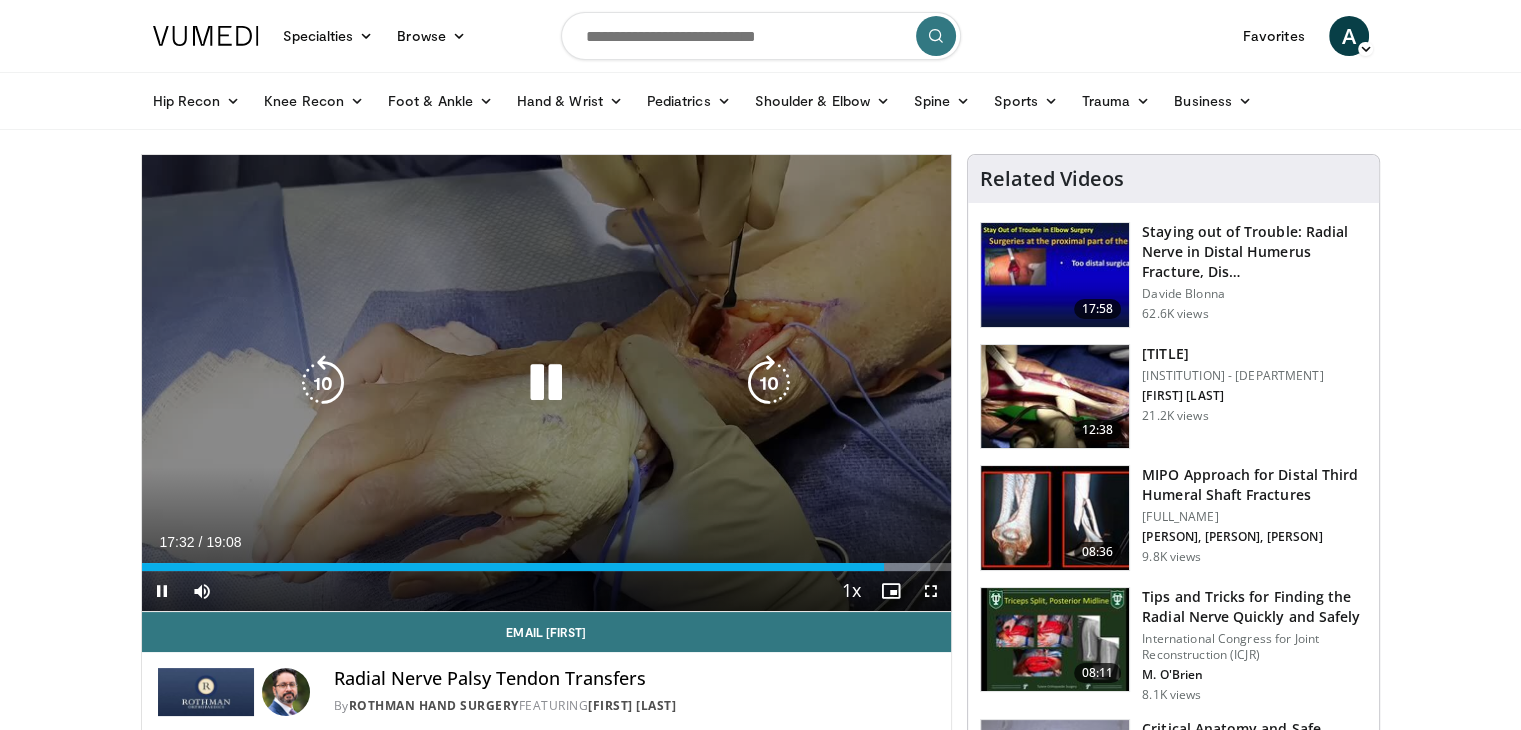 click at bounding box center (546, 383) 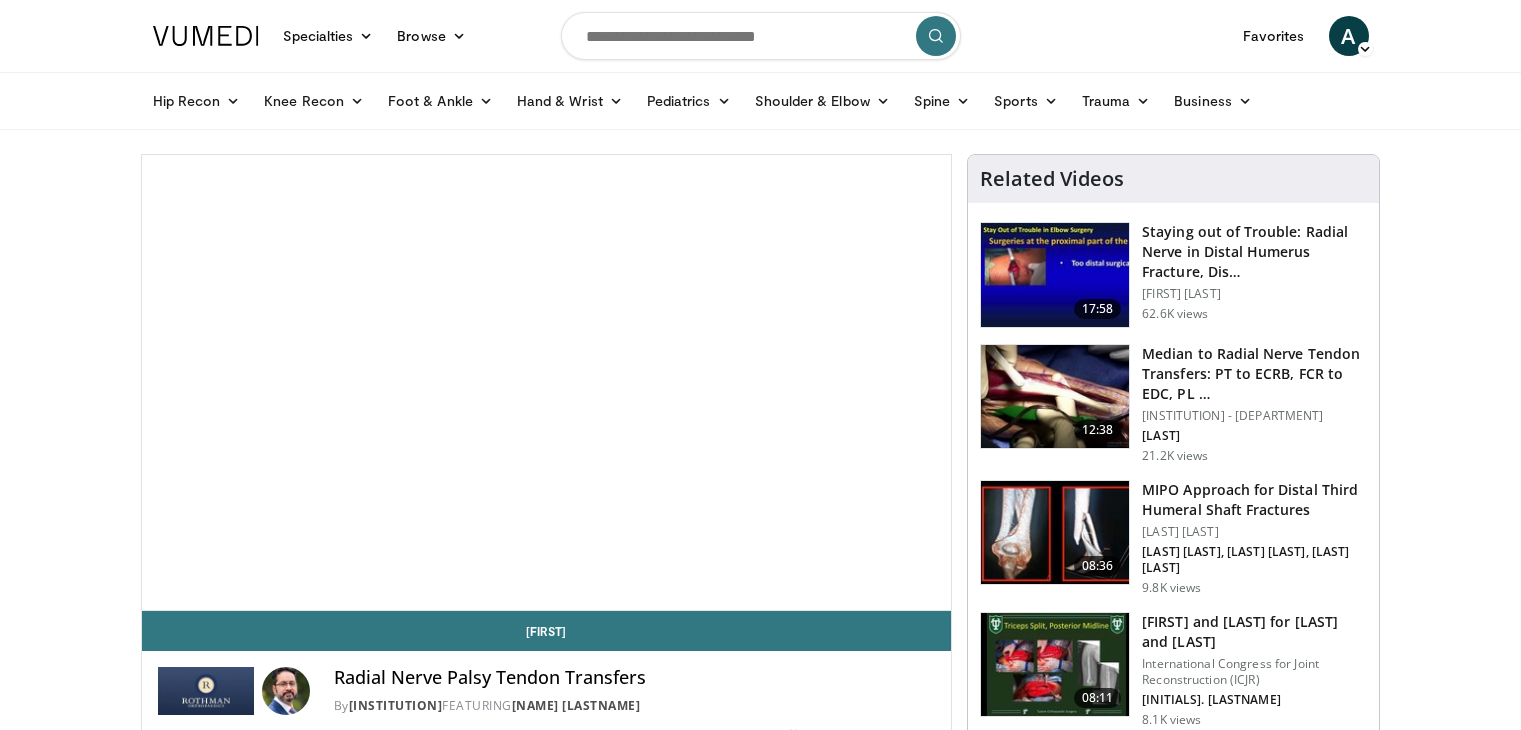 scroll, scrollTop: 0, scrollLeft: 0, axis: both 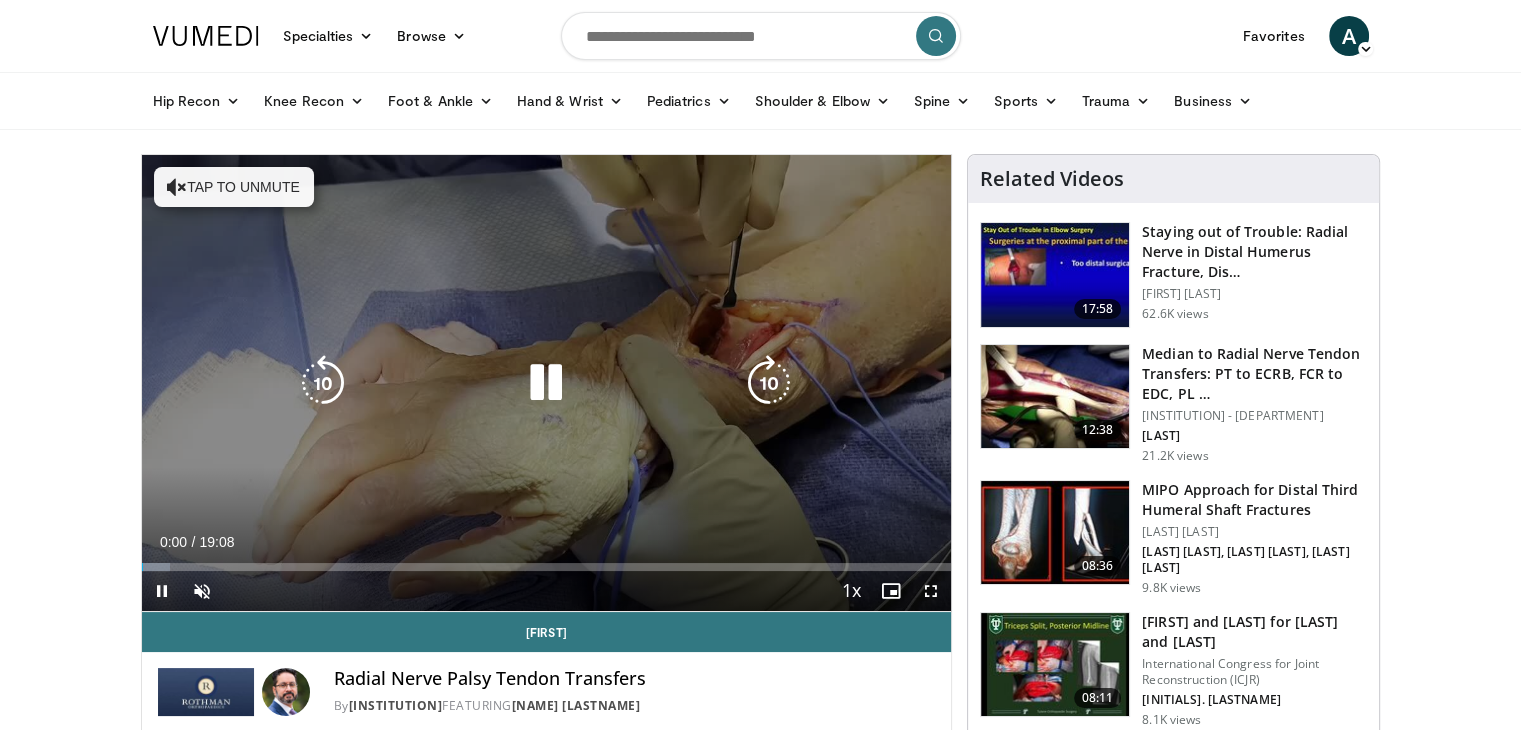 click at bounding box center (546, 383) 